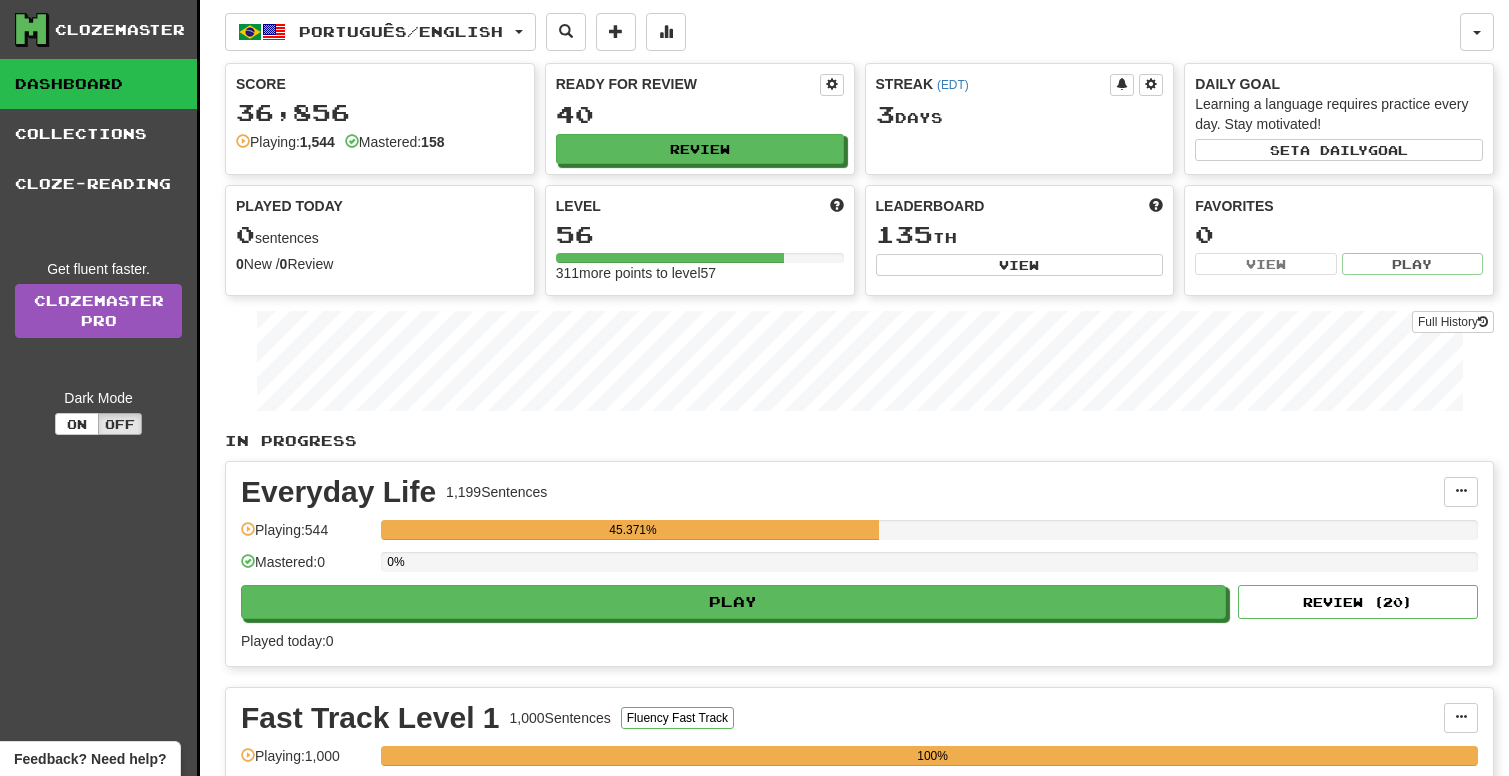 scroll, scrollTop: 0, scrollLeft: 0, axis: both 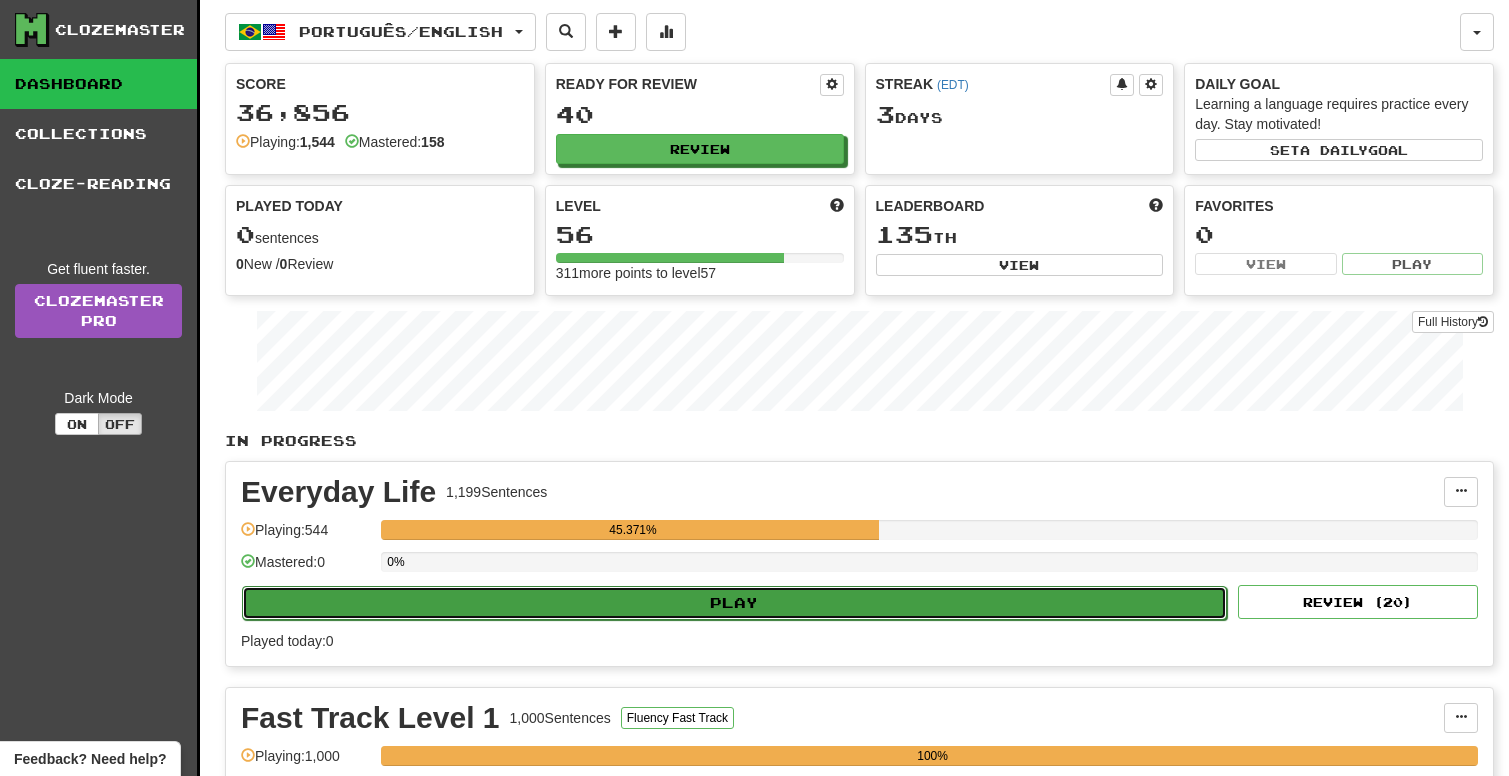 click on "Play" at bounding box center [734, 603] 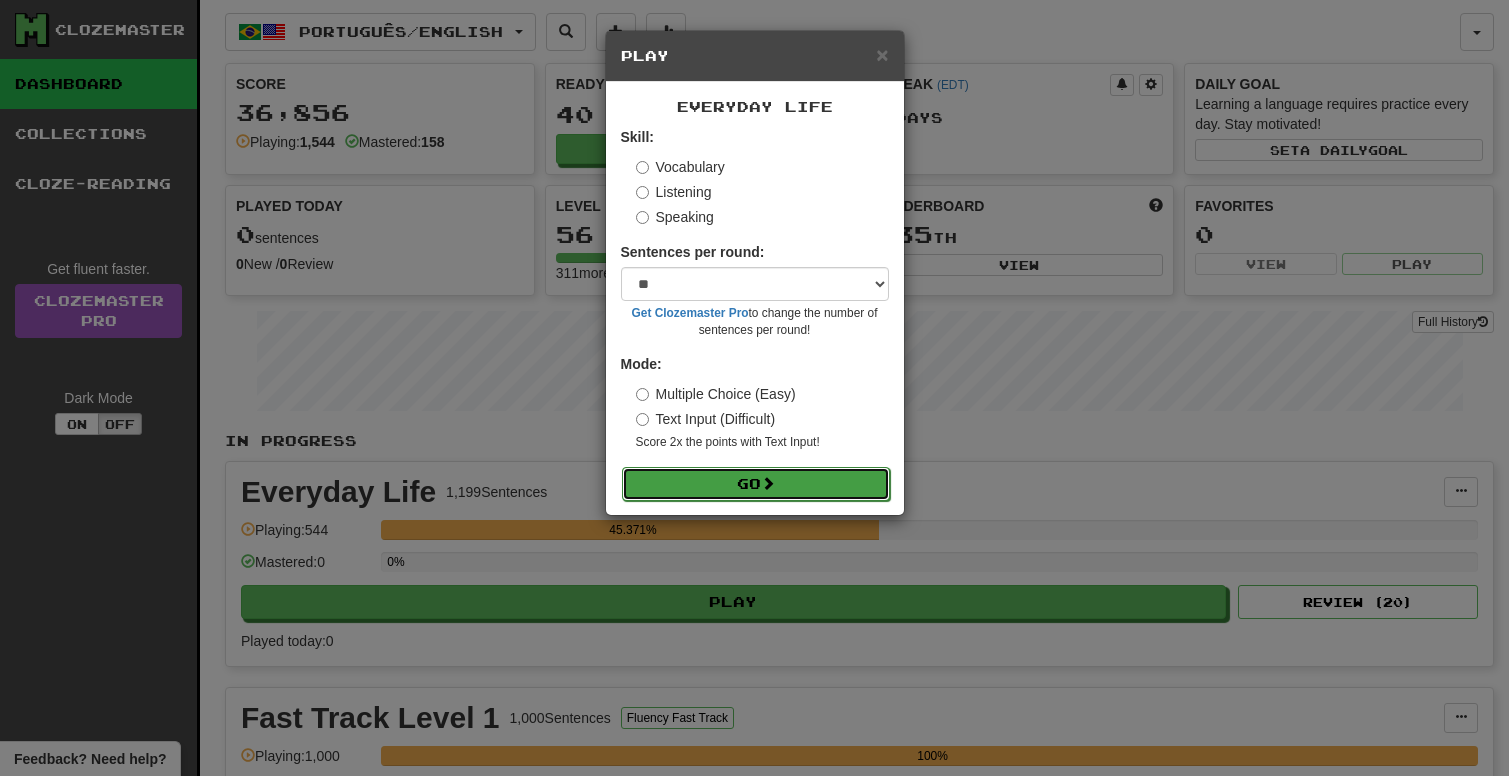 click on "Go" at bounding box center (756, 484) 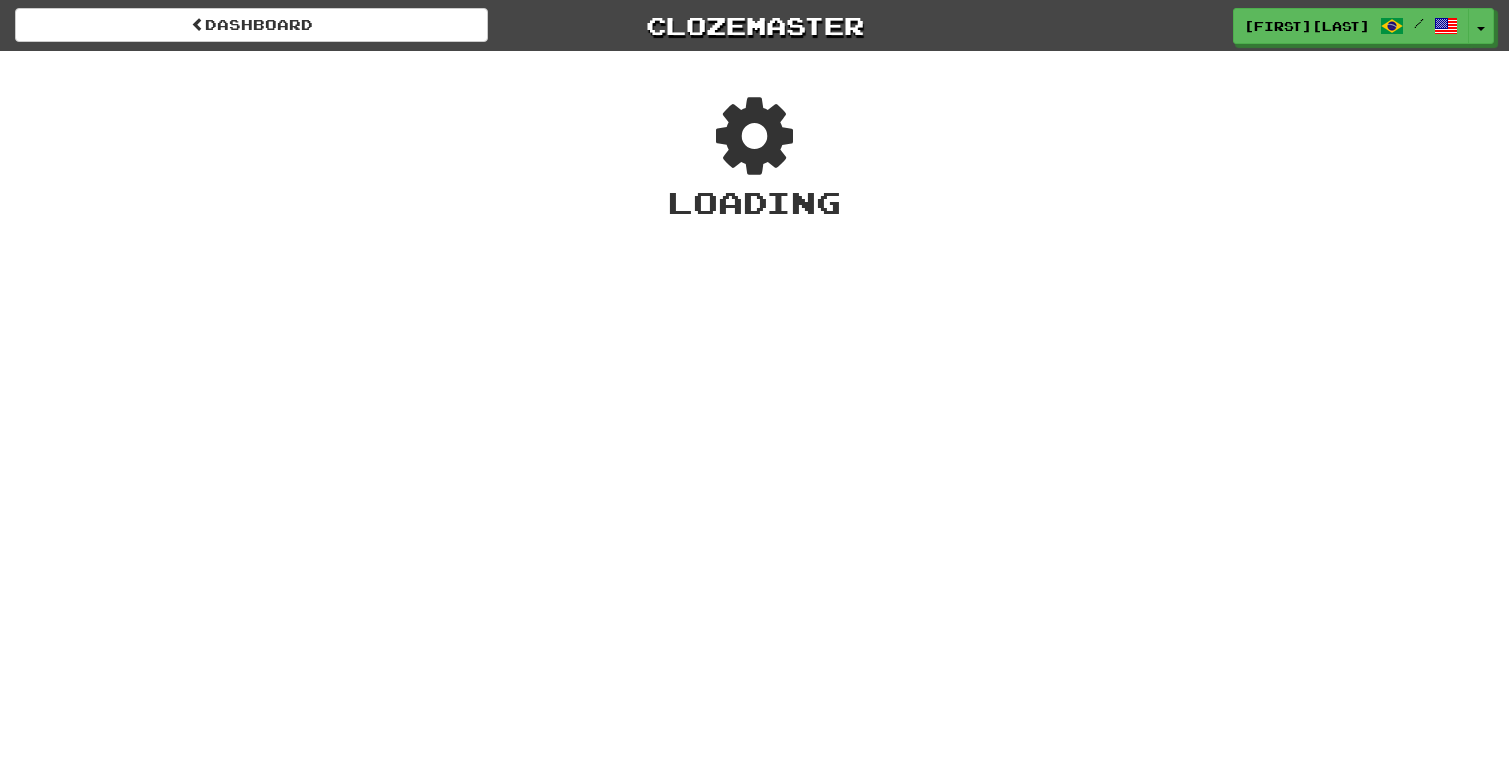 scroll, scrollTop: 0, scrollLeft: 0, axis: both 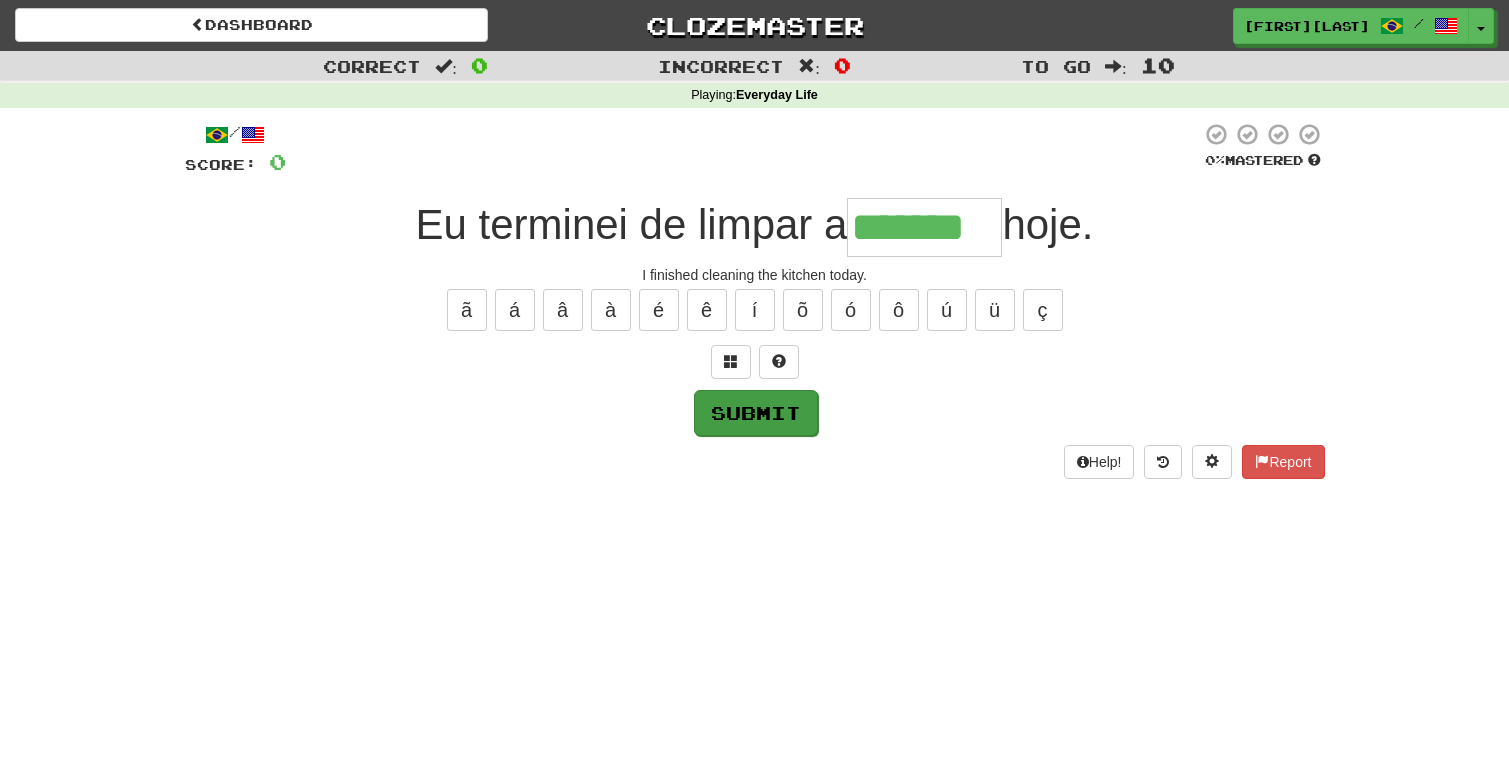 type on "*******" 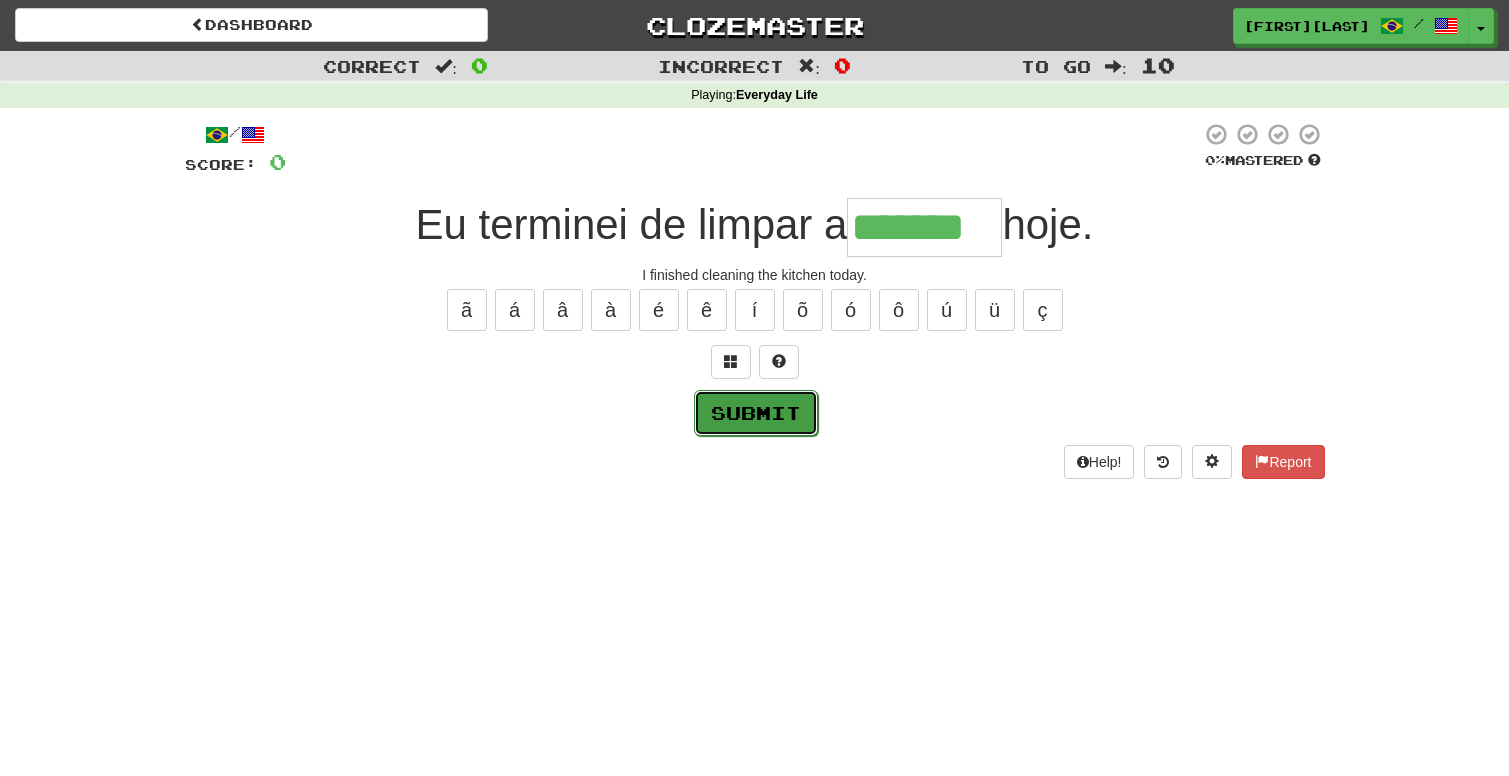 click on "Submit" at bounding box center [756, 413] 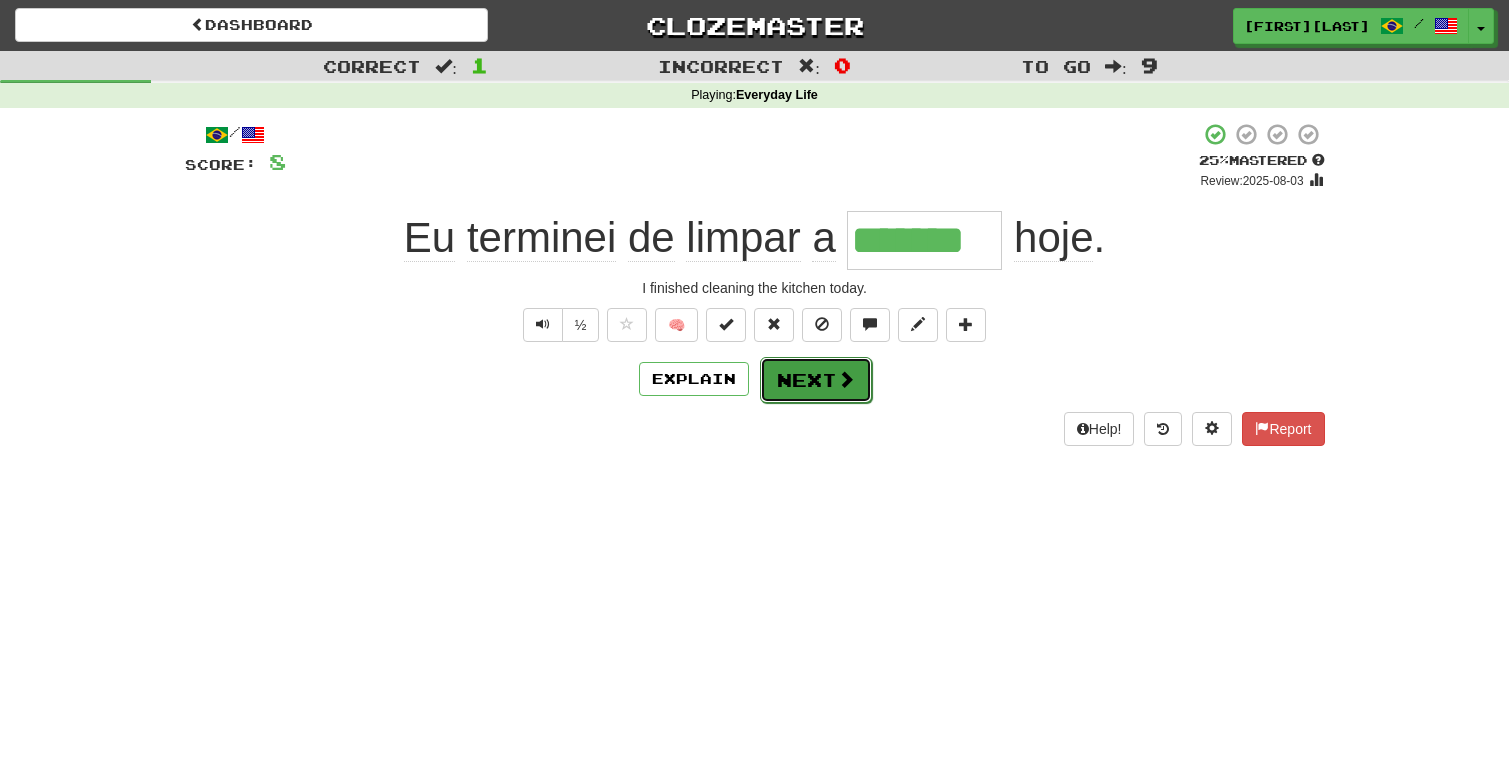 click on "Next" at bounding box center (816, 380) 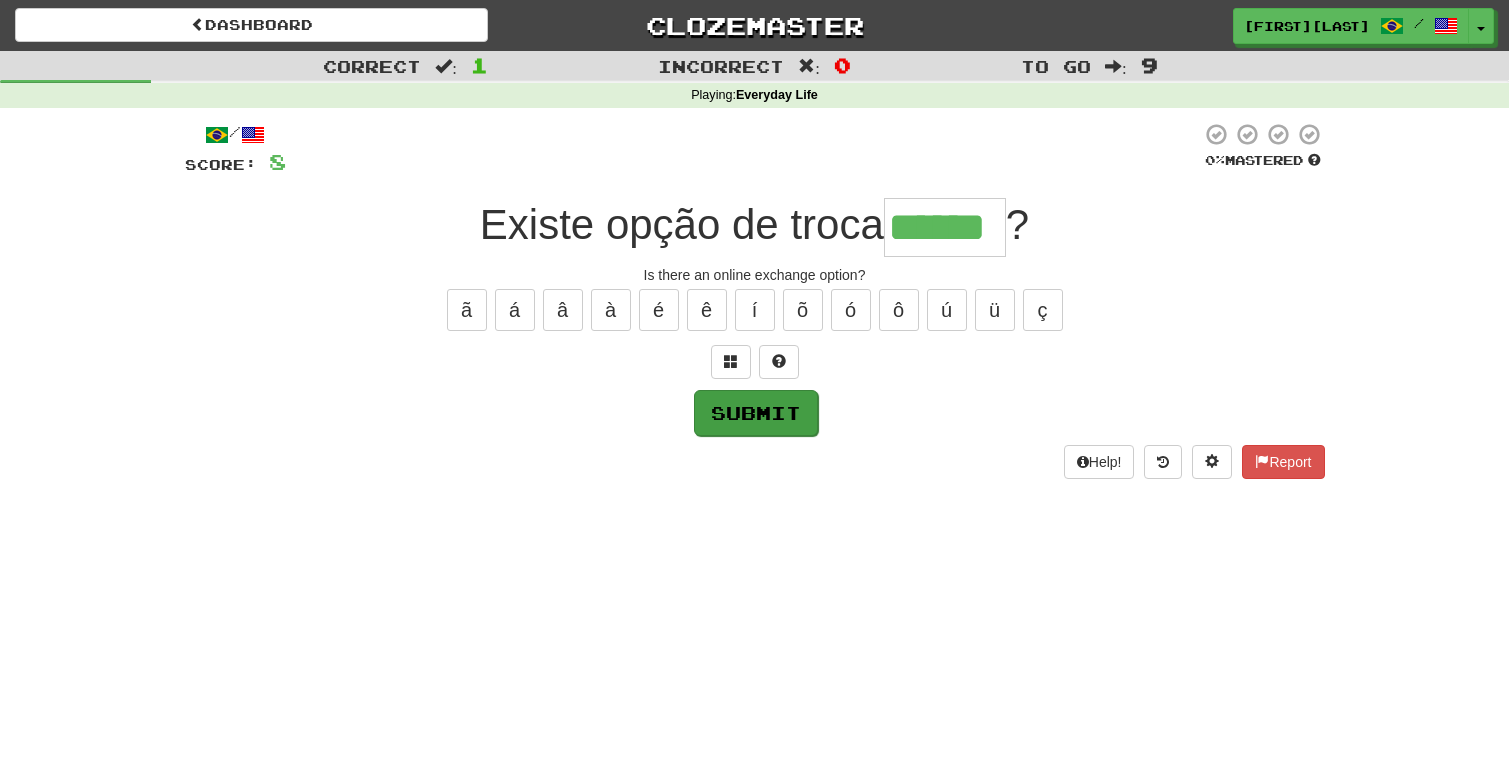 type on "******" 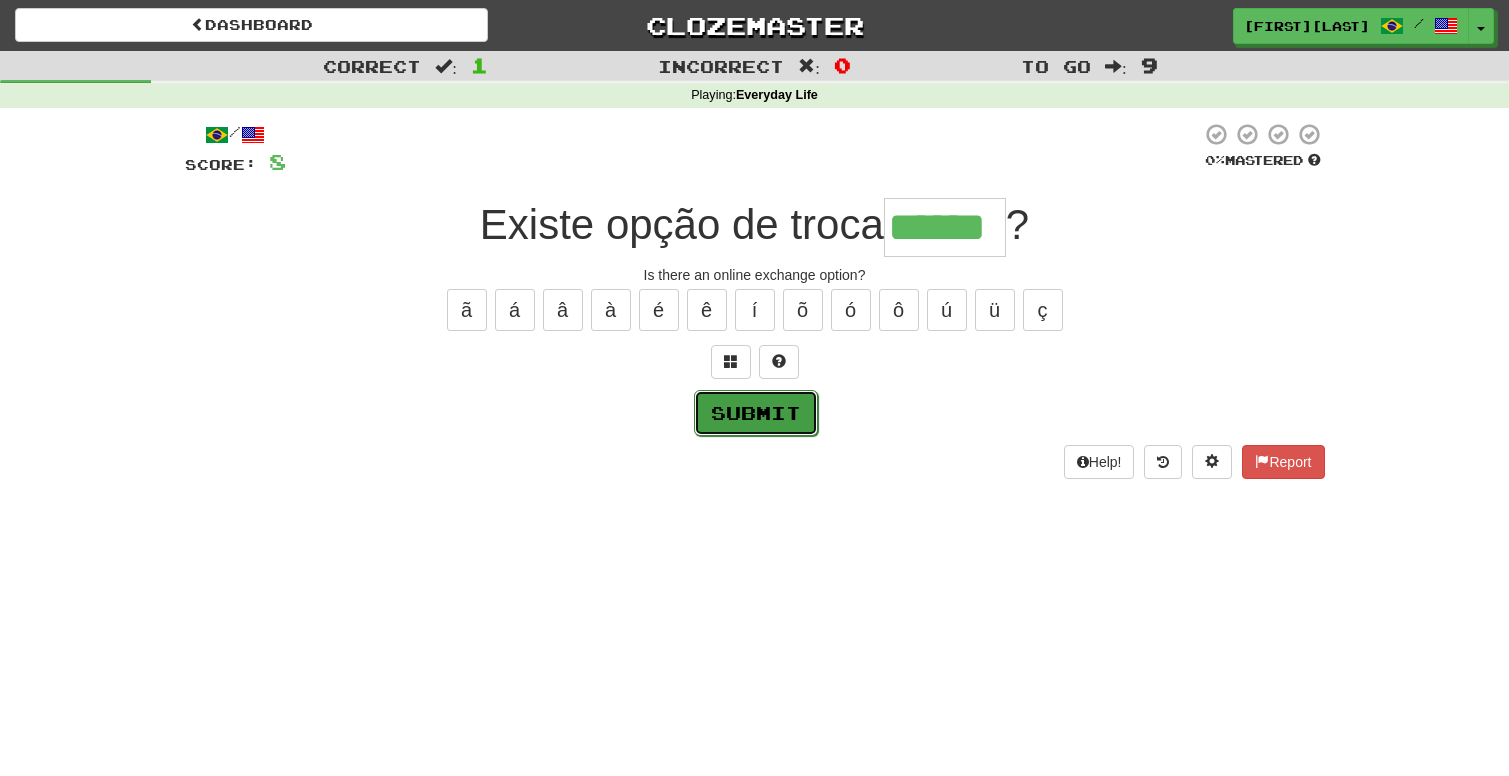 click on "Submit" at bounding box center (756, 413) 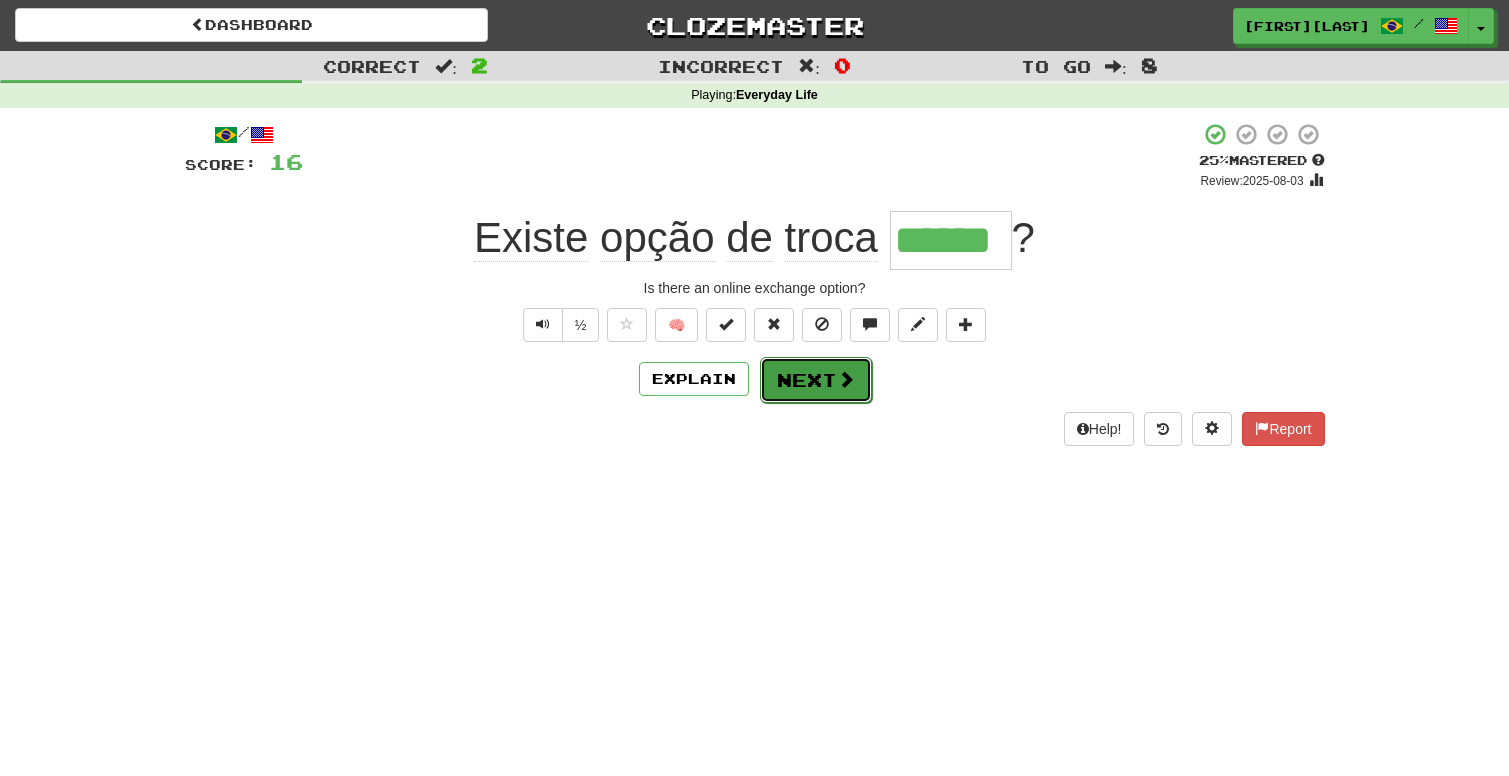 click on "Next" at bounding box center (816, 380) 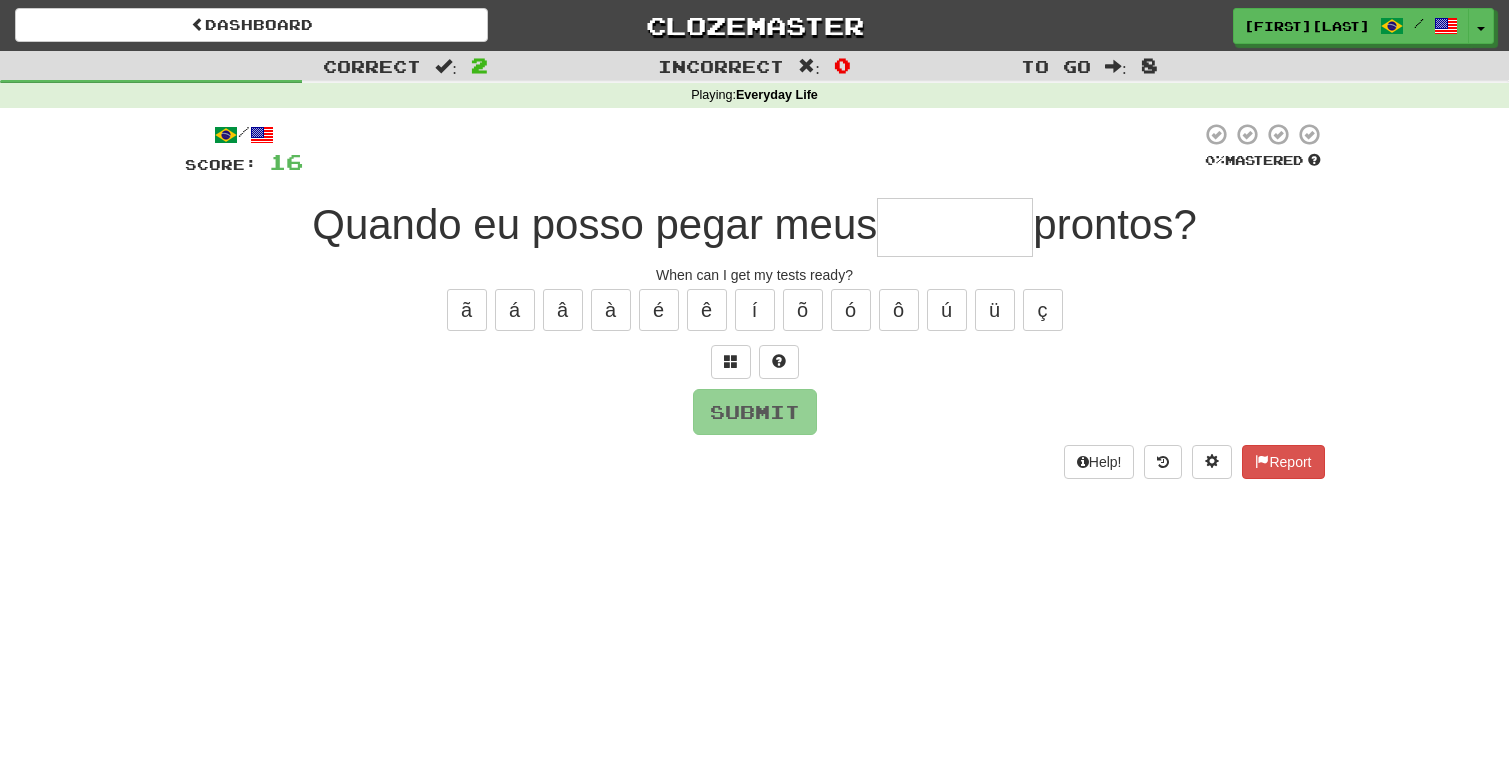 type on "*" 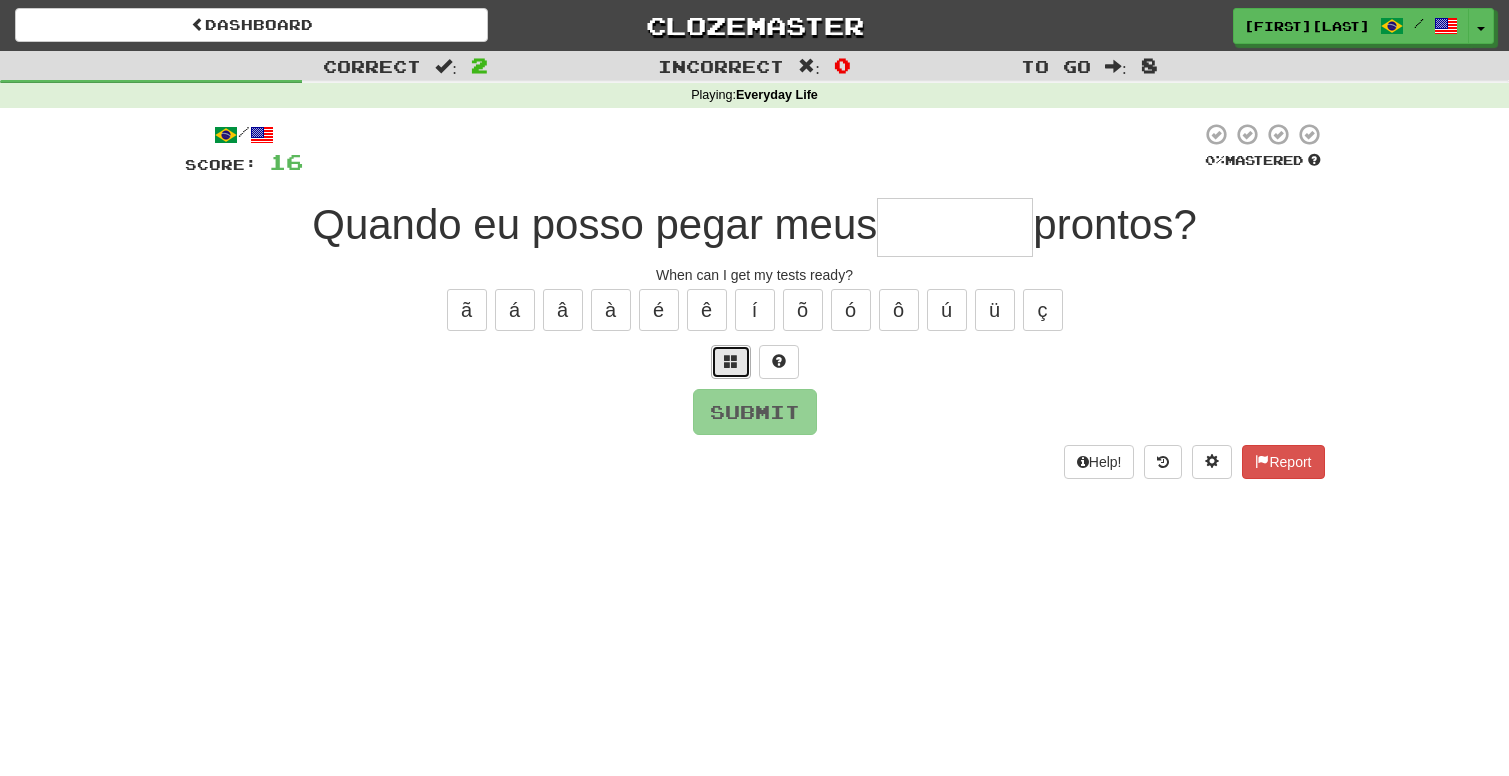 click at bounding box center [731, 362] 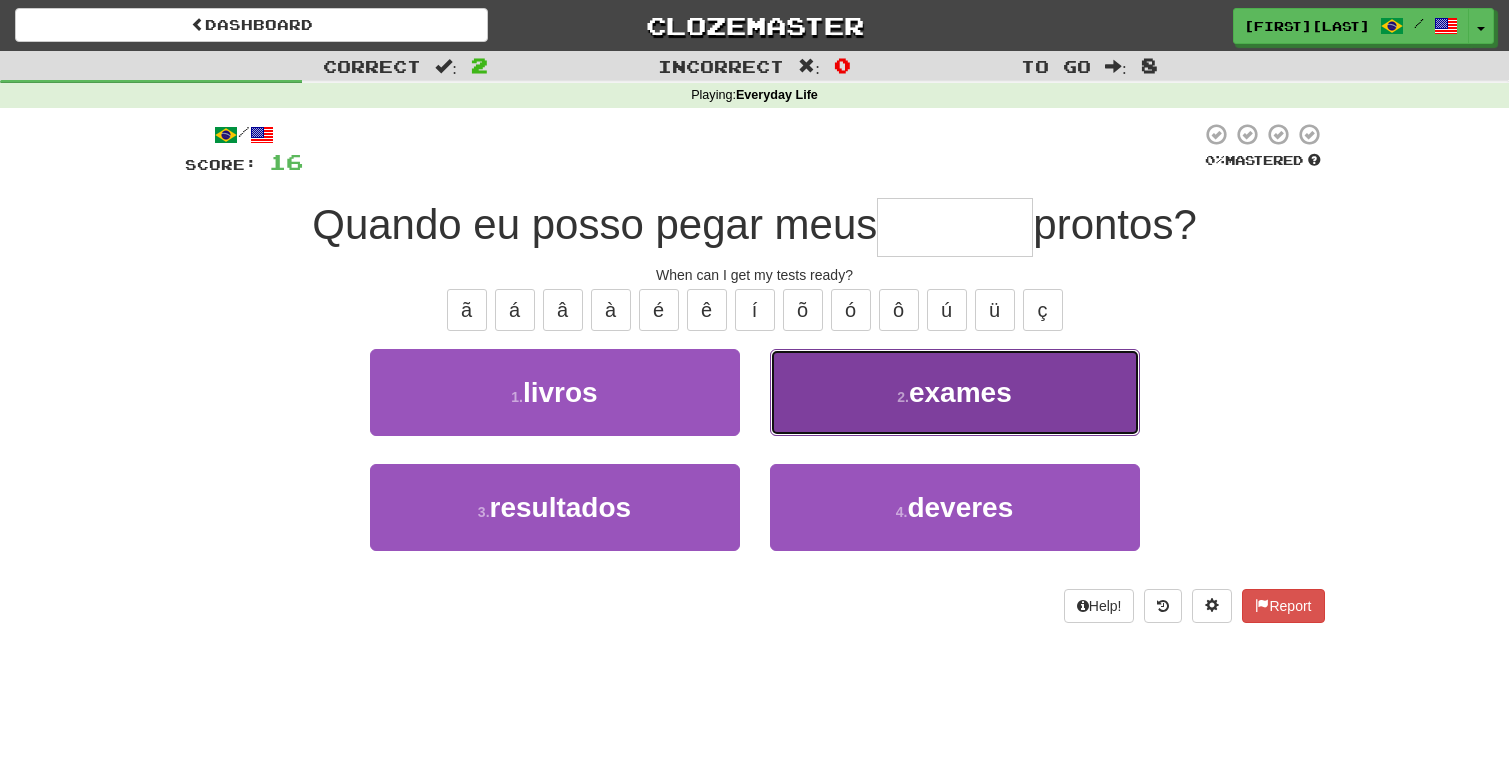 click on "2 . exames" at bounding box center [955, 392] 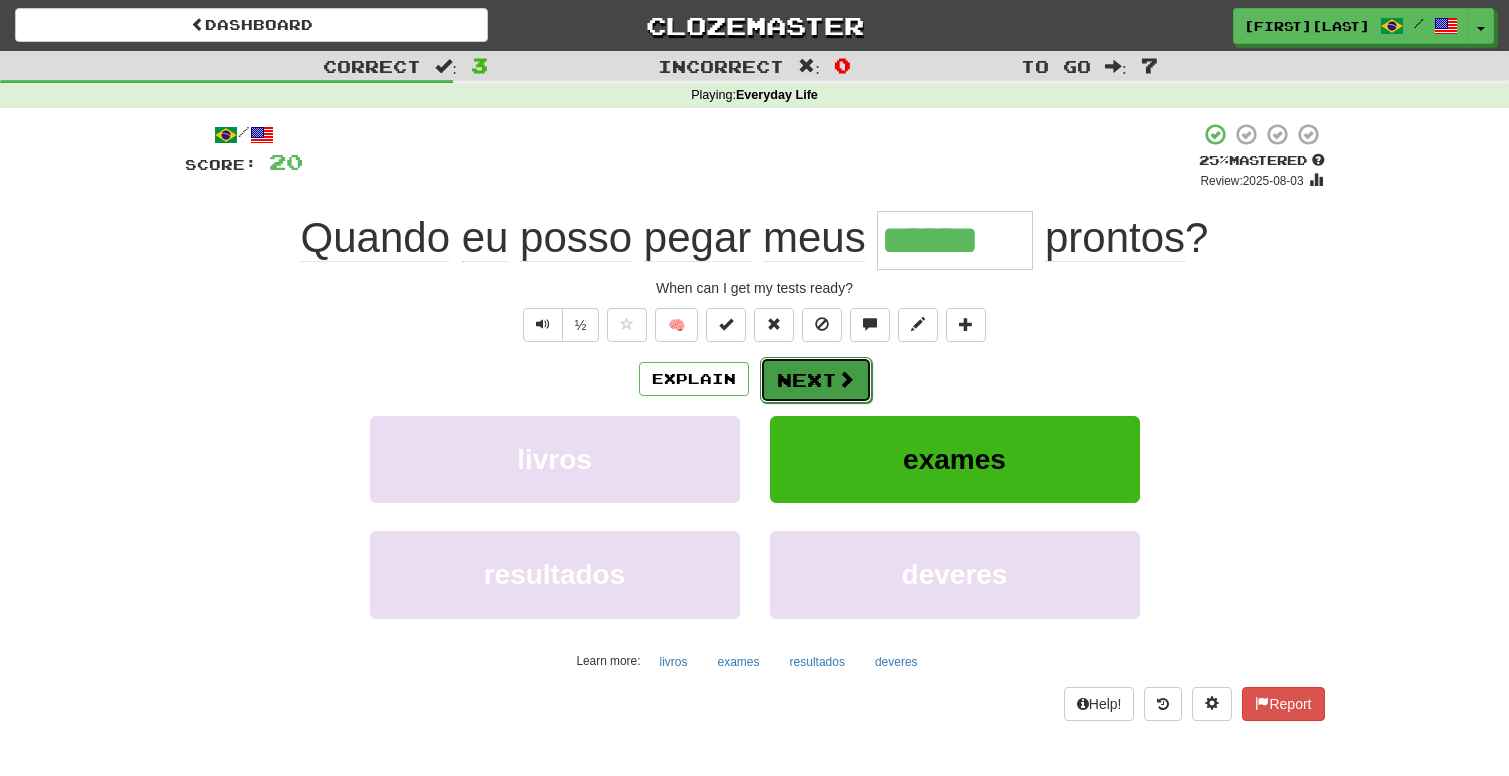 click on "Next" at bounding box center (816, 380) 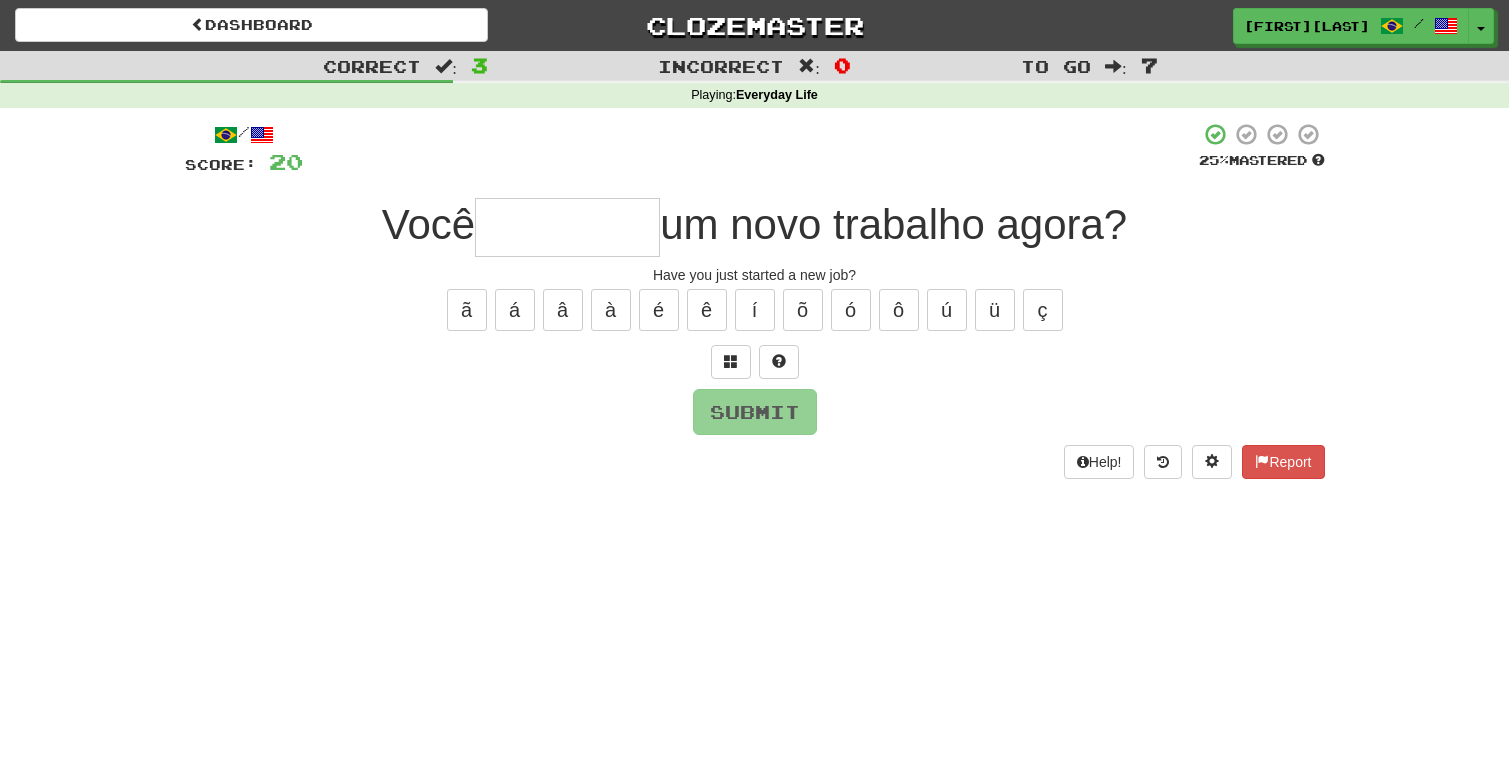 type on "*" 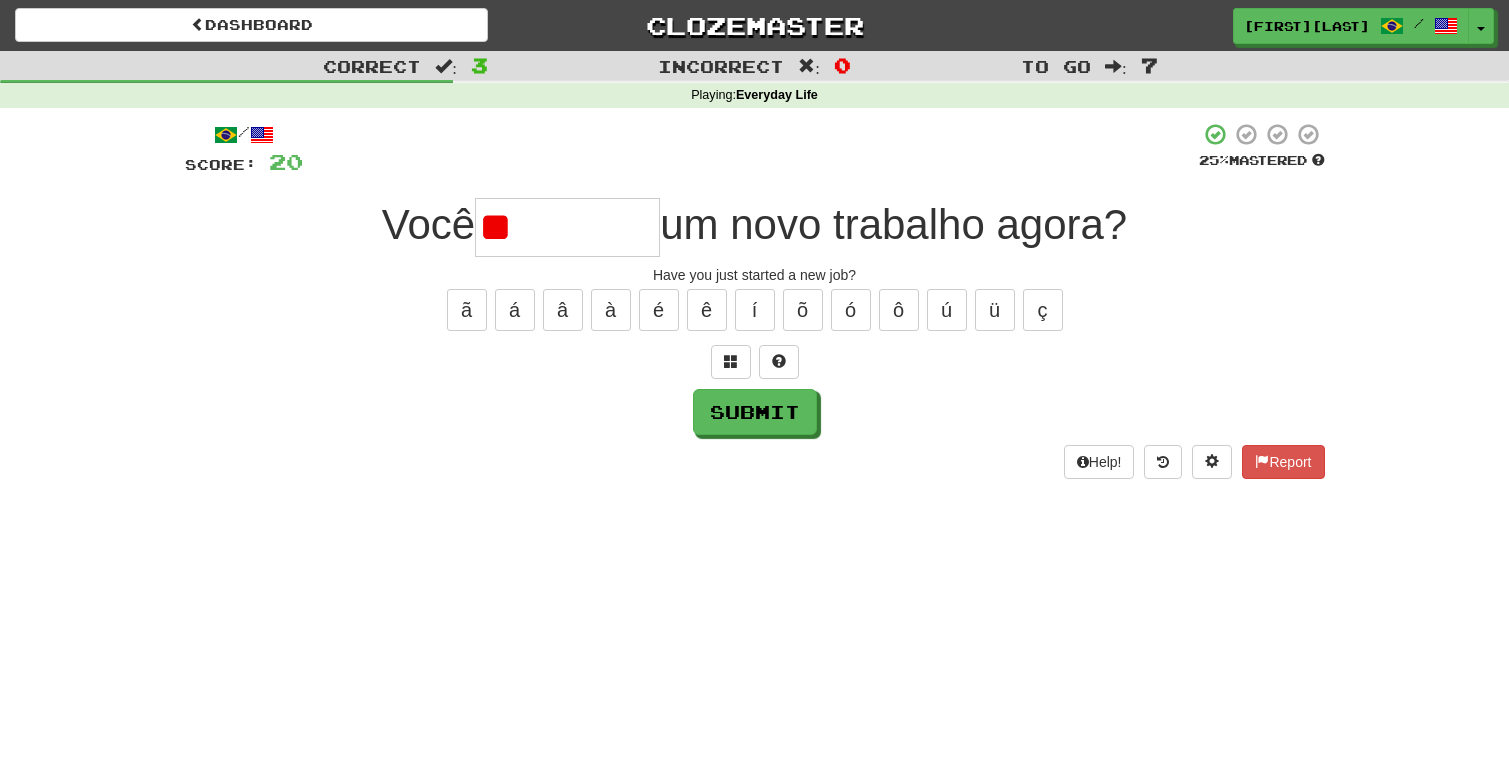 type on "*" 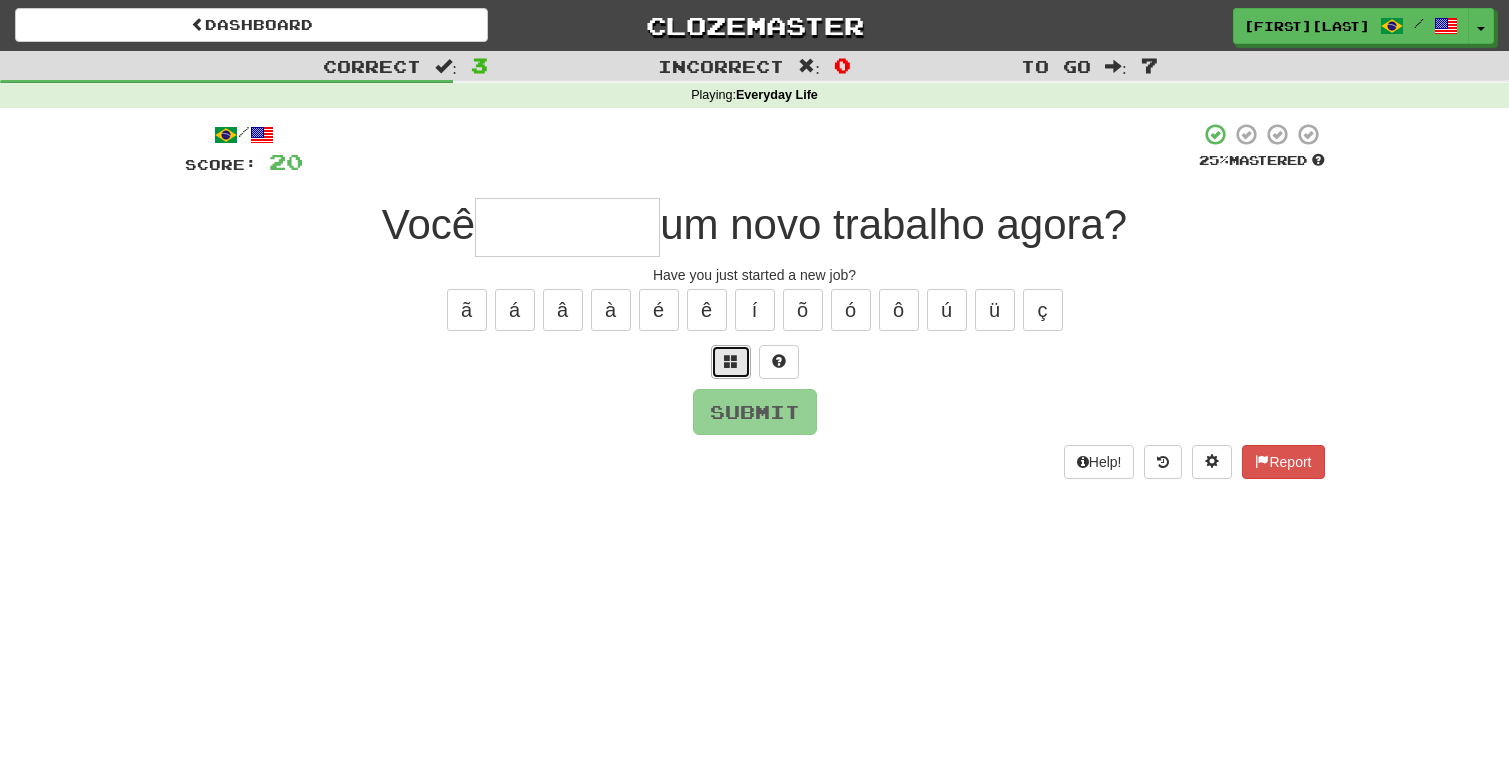 click at bounding box center (731, 362) 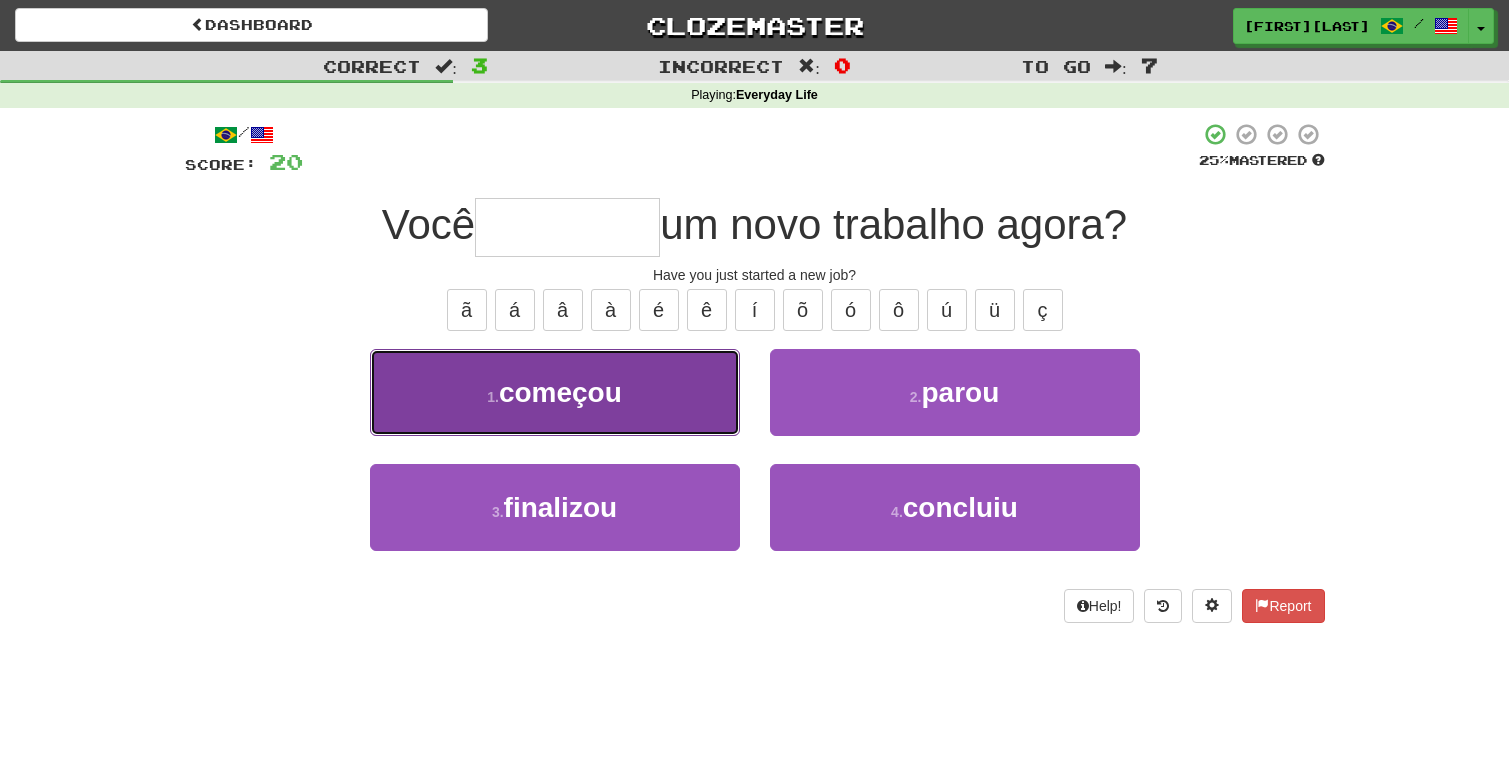 click on "1 .  começou" at bounding box center (555, 392) 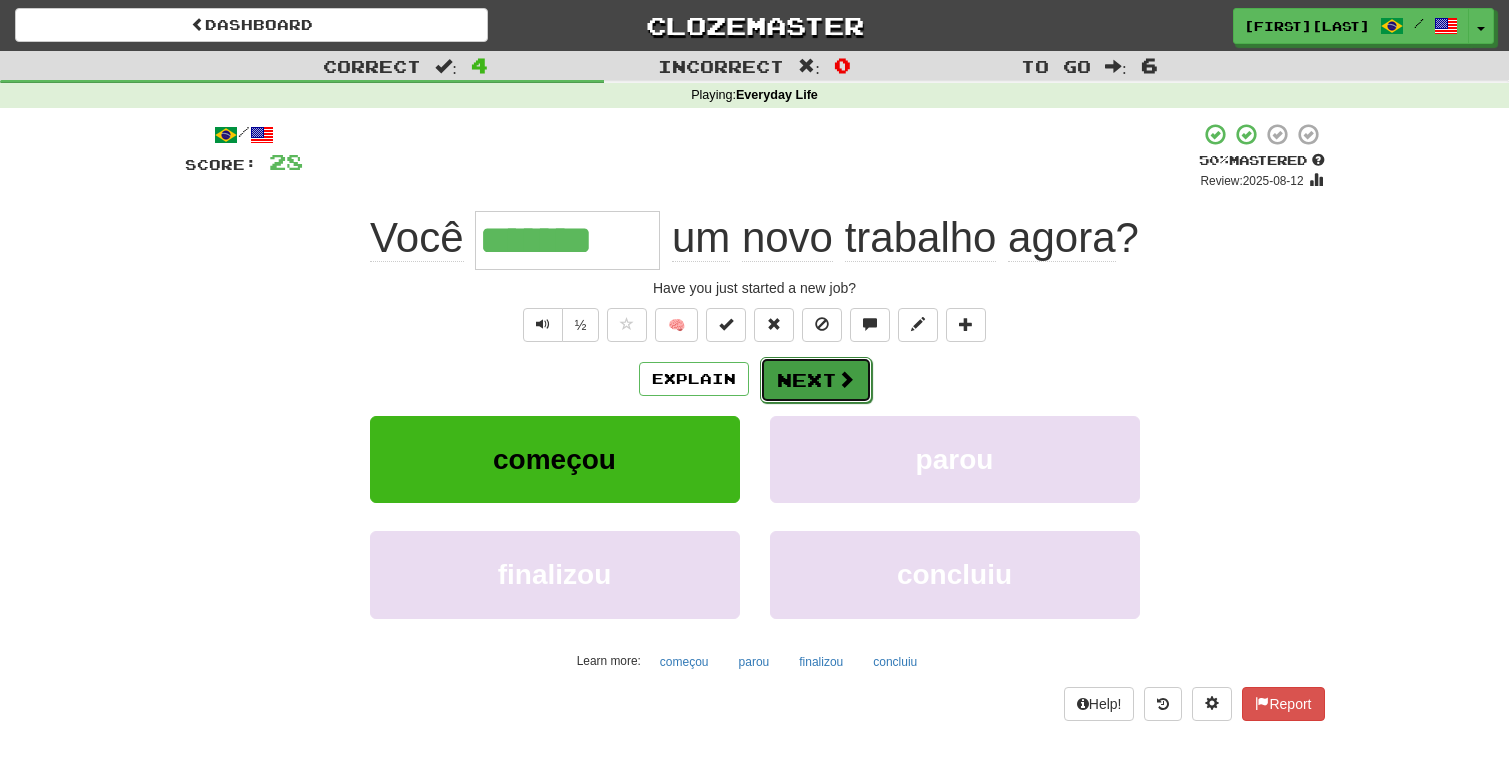 click on "Next" at bounding box center (816, 380) 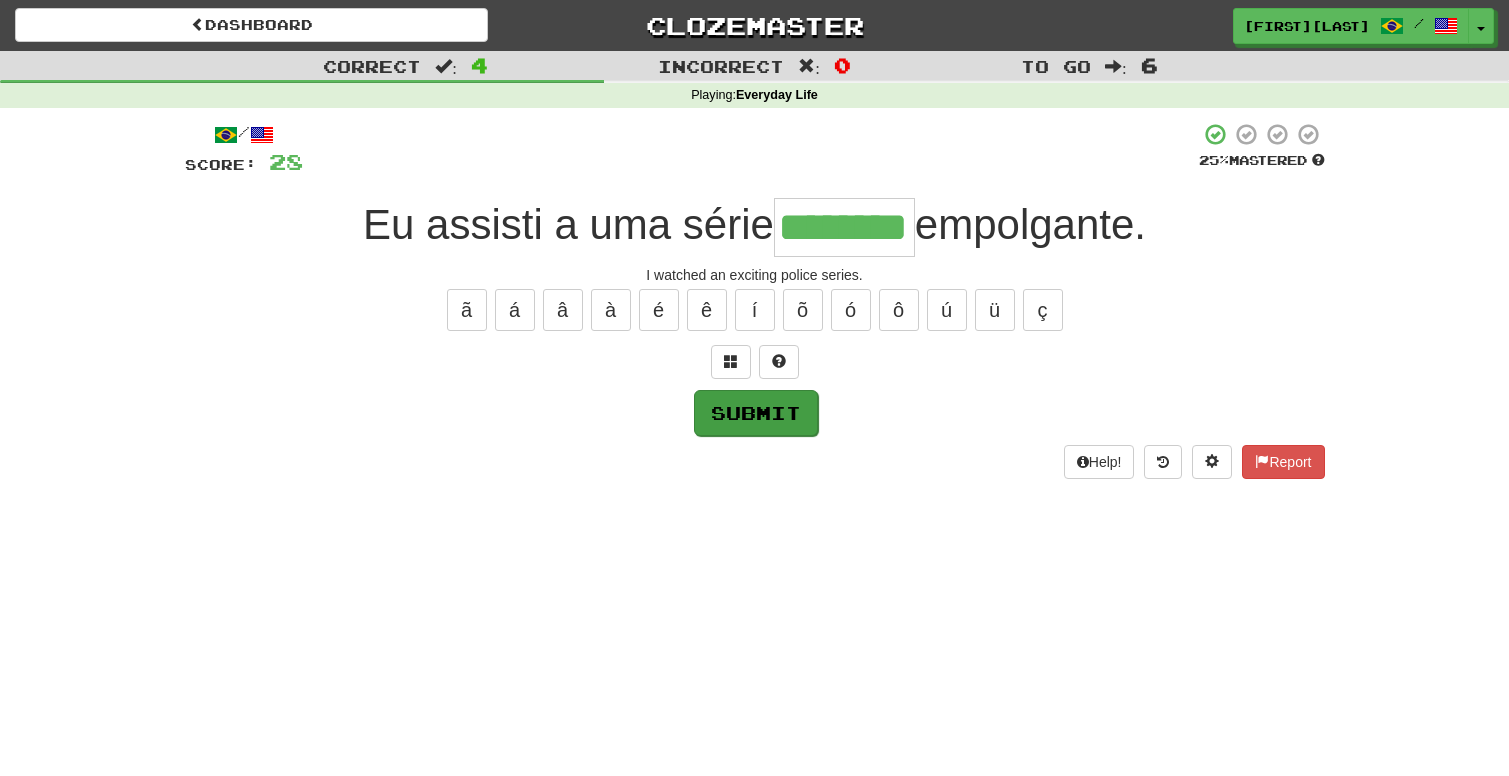 type on "********" 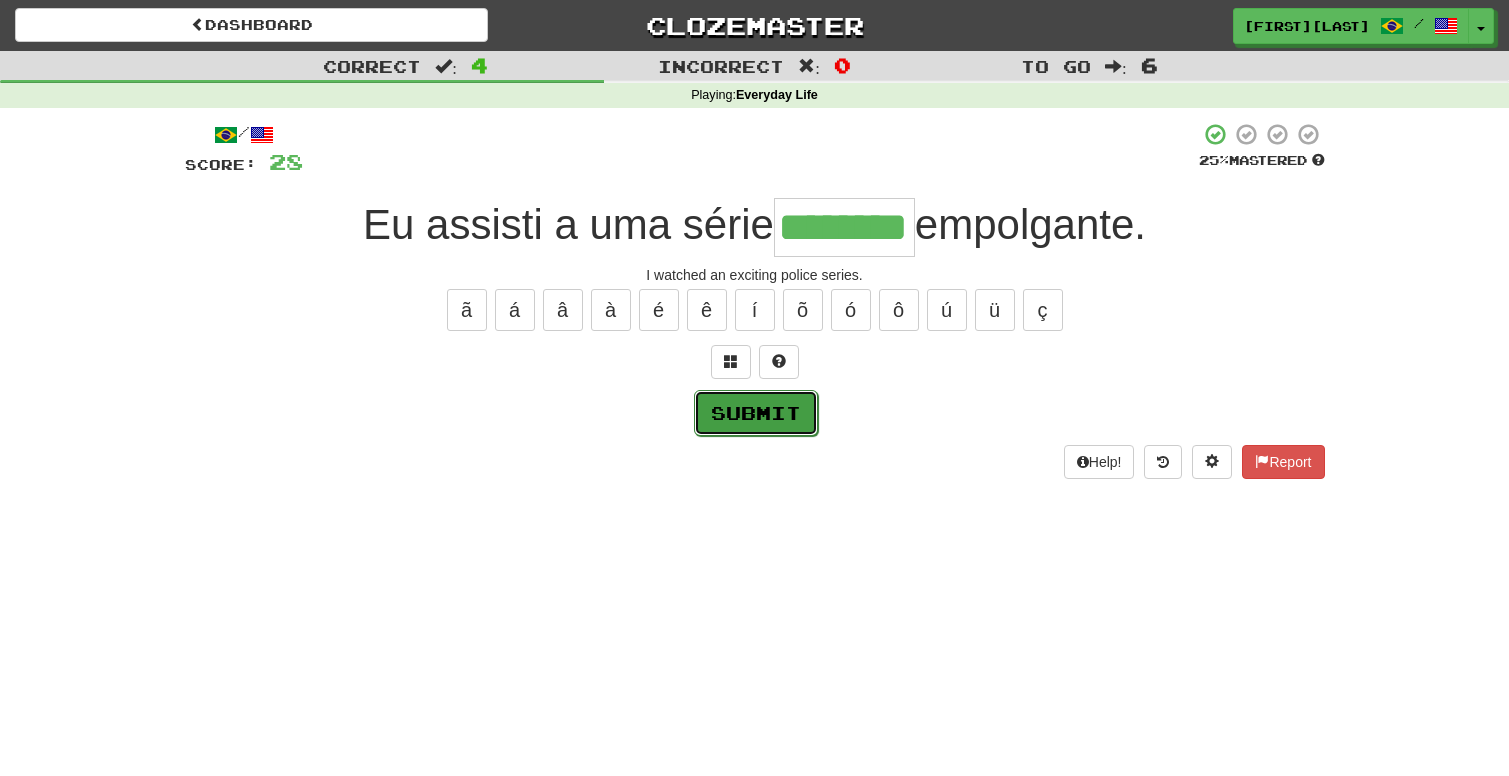 click on "Submit" at bounding box center [756, 413] 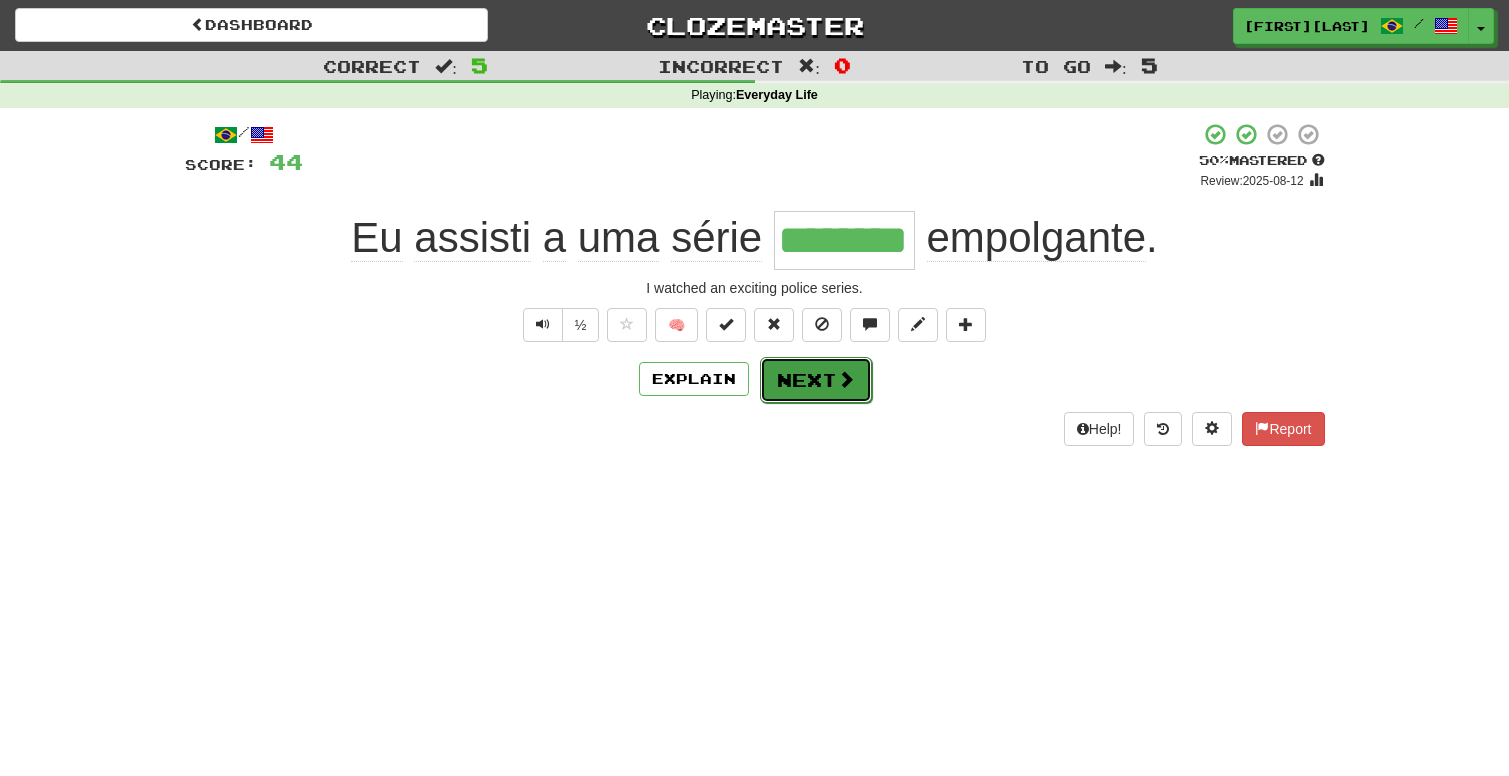 click on "Next" at bounding box center (816, 380) 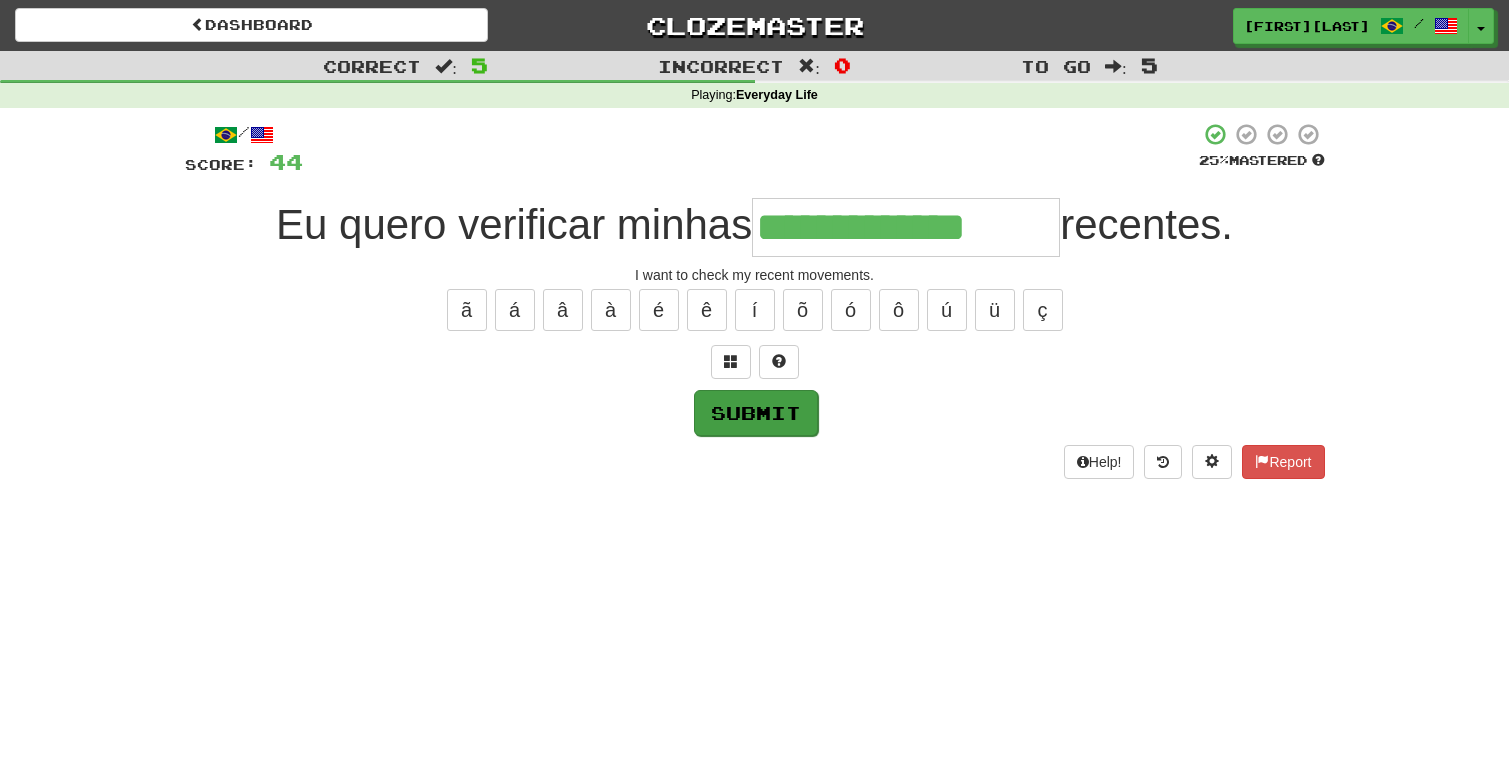 type on "**********" 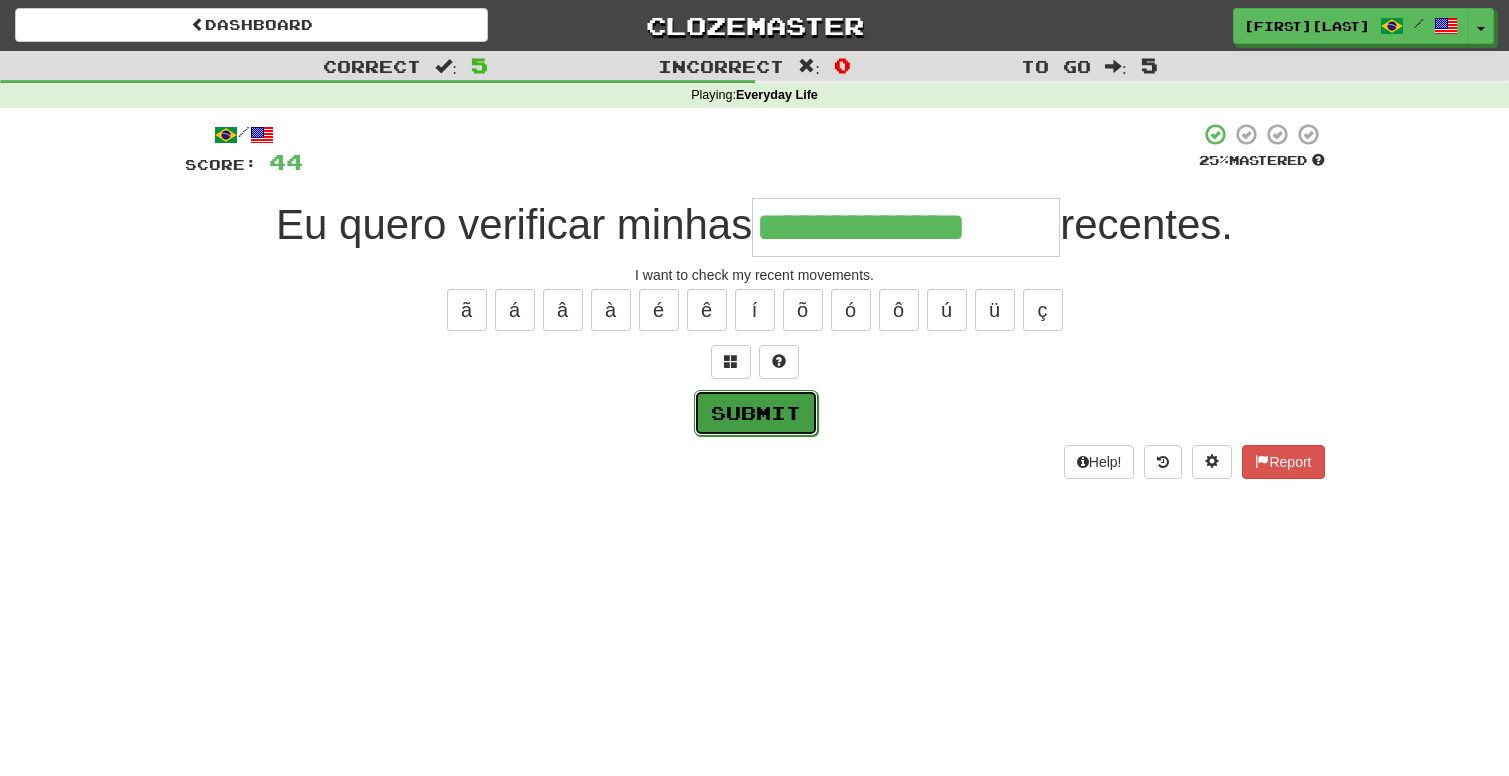 click on "Submit" at bounding box center [756, 413] 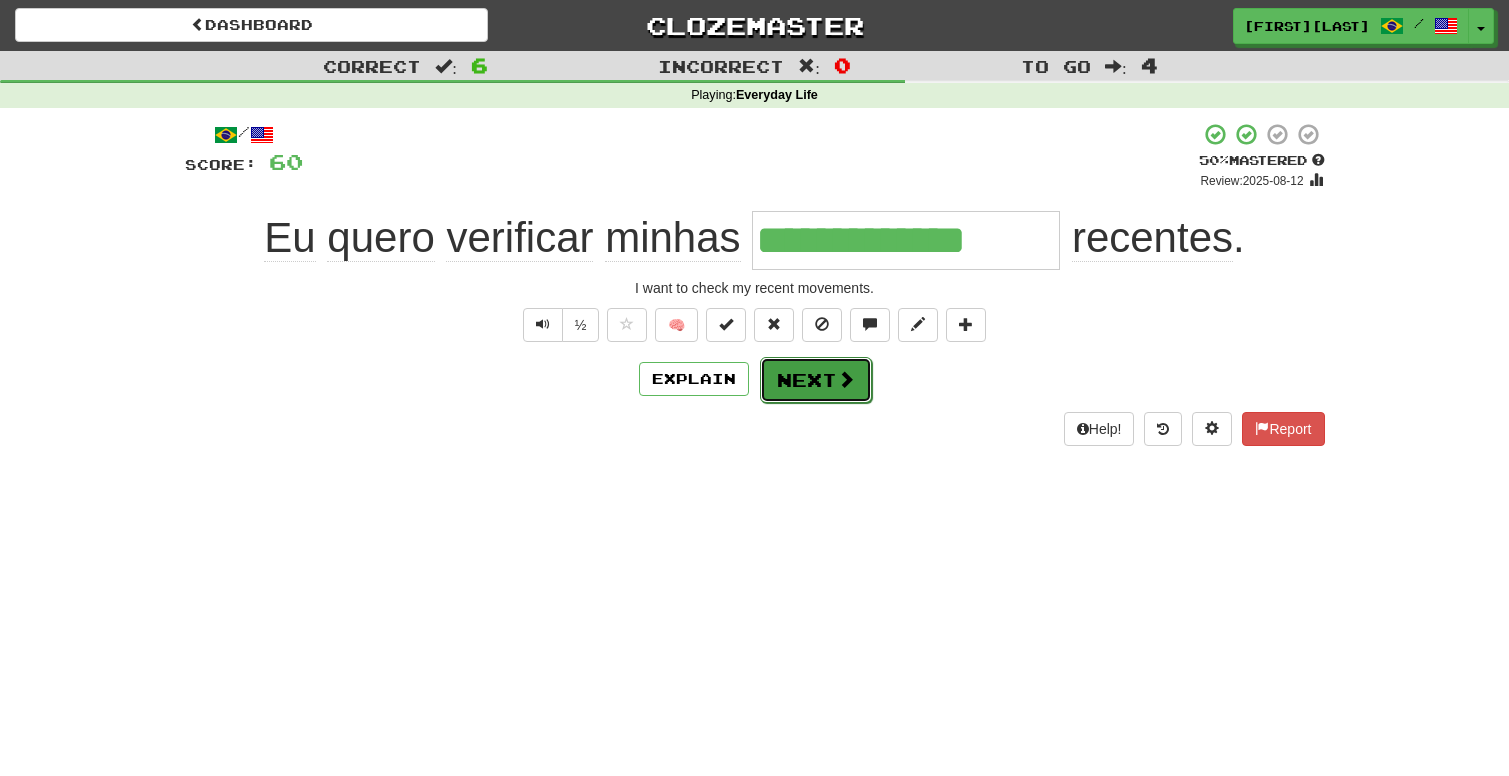 click on "Next" at bounding box center (816, 380) 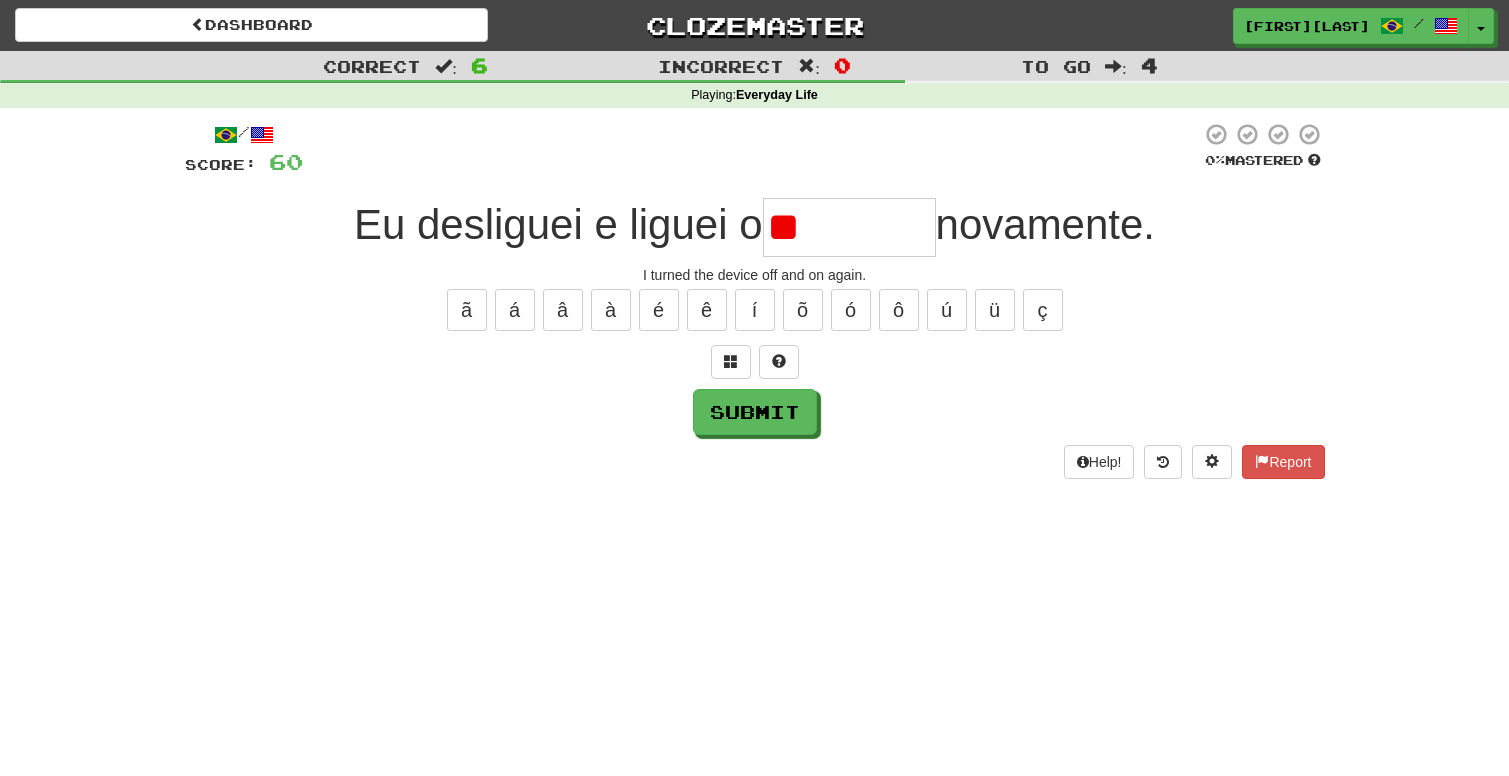 type on "*" 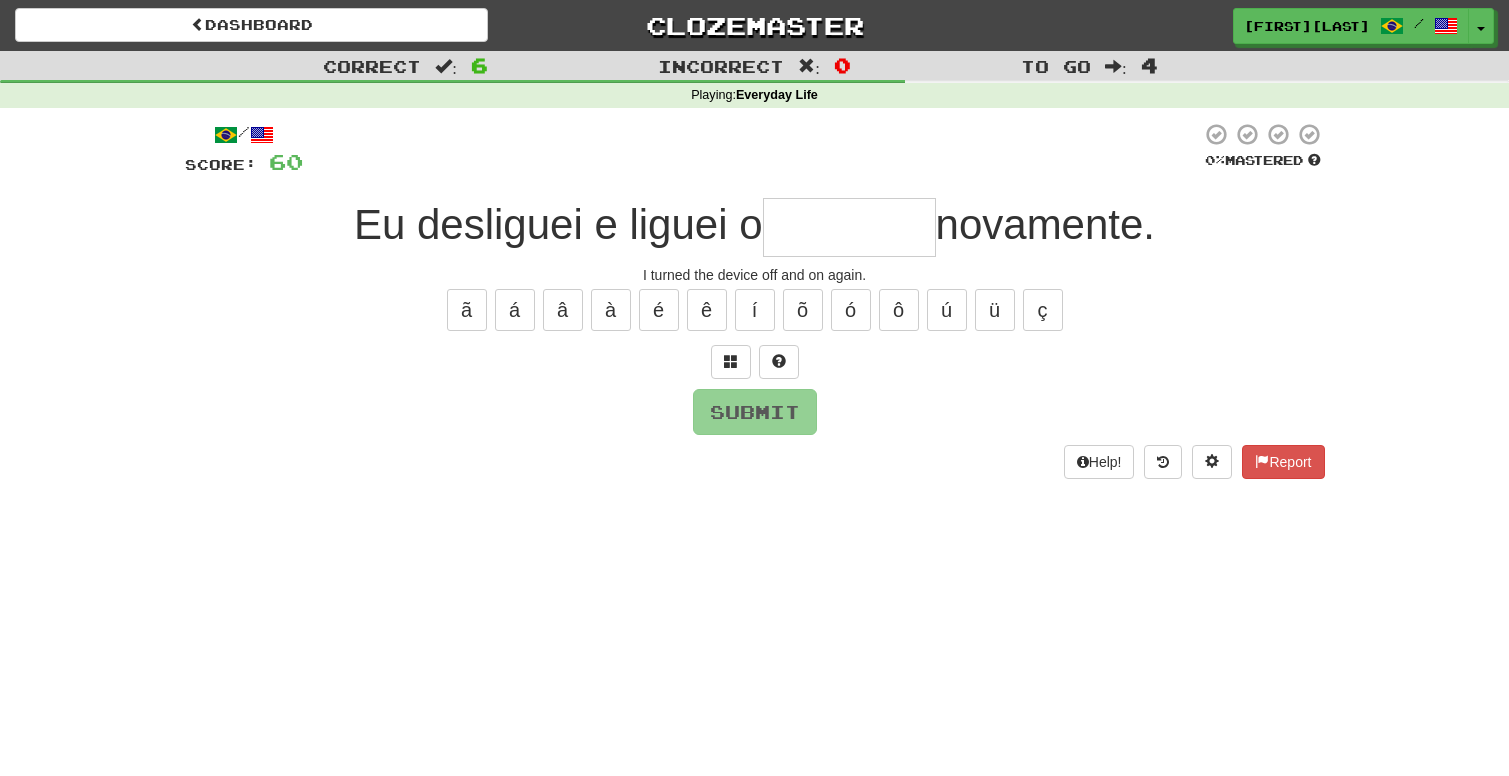 type on "*" 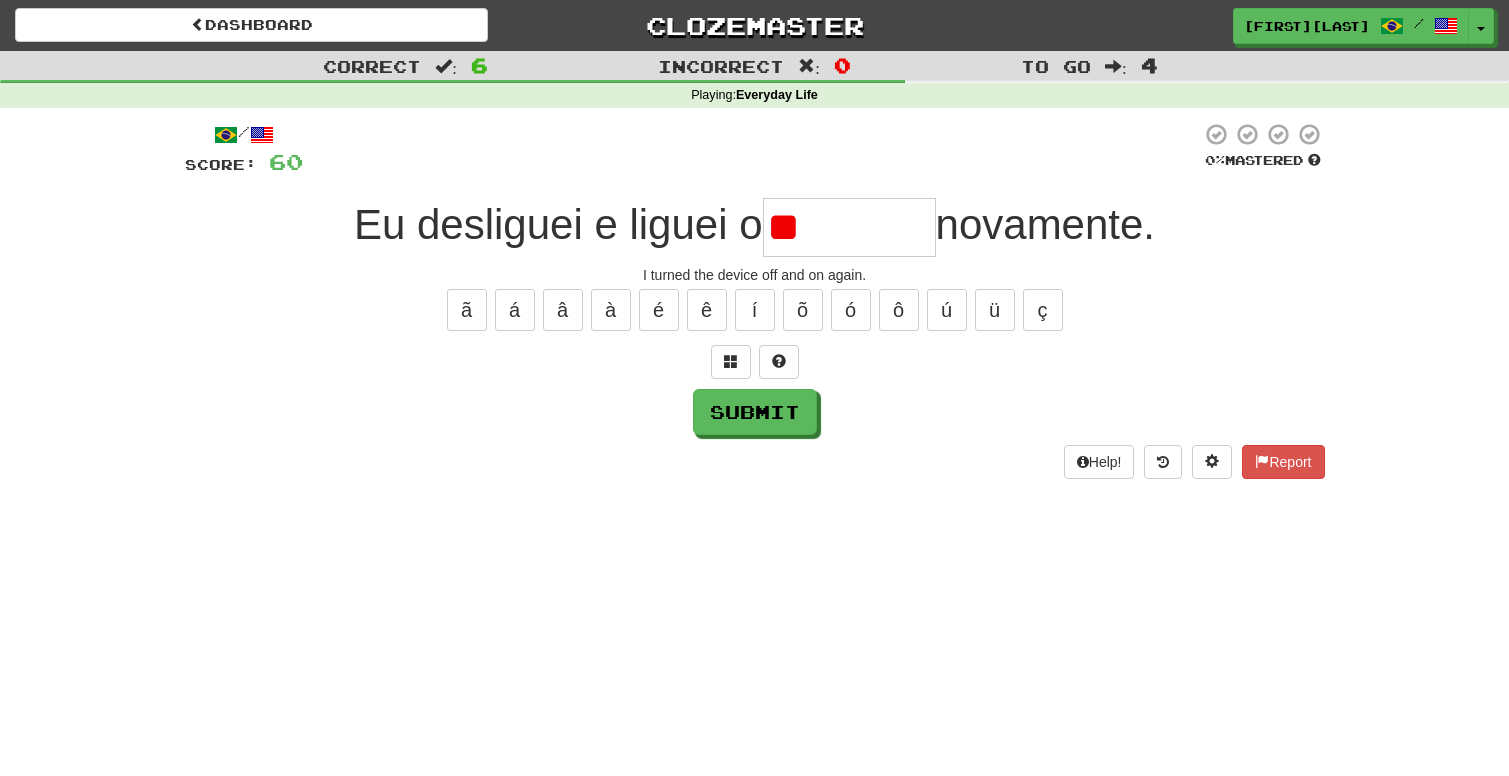 type on "*" 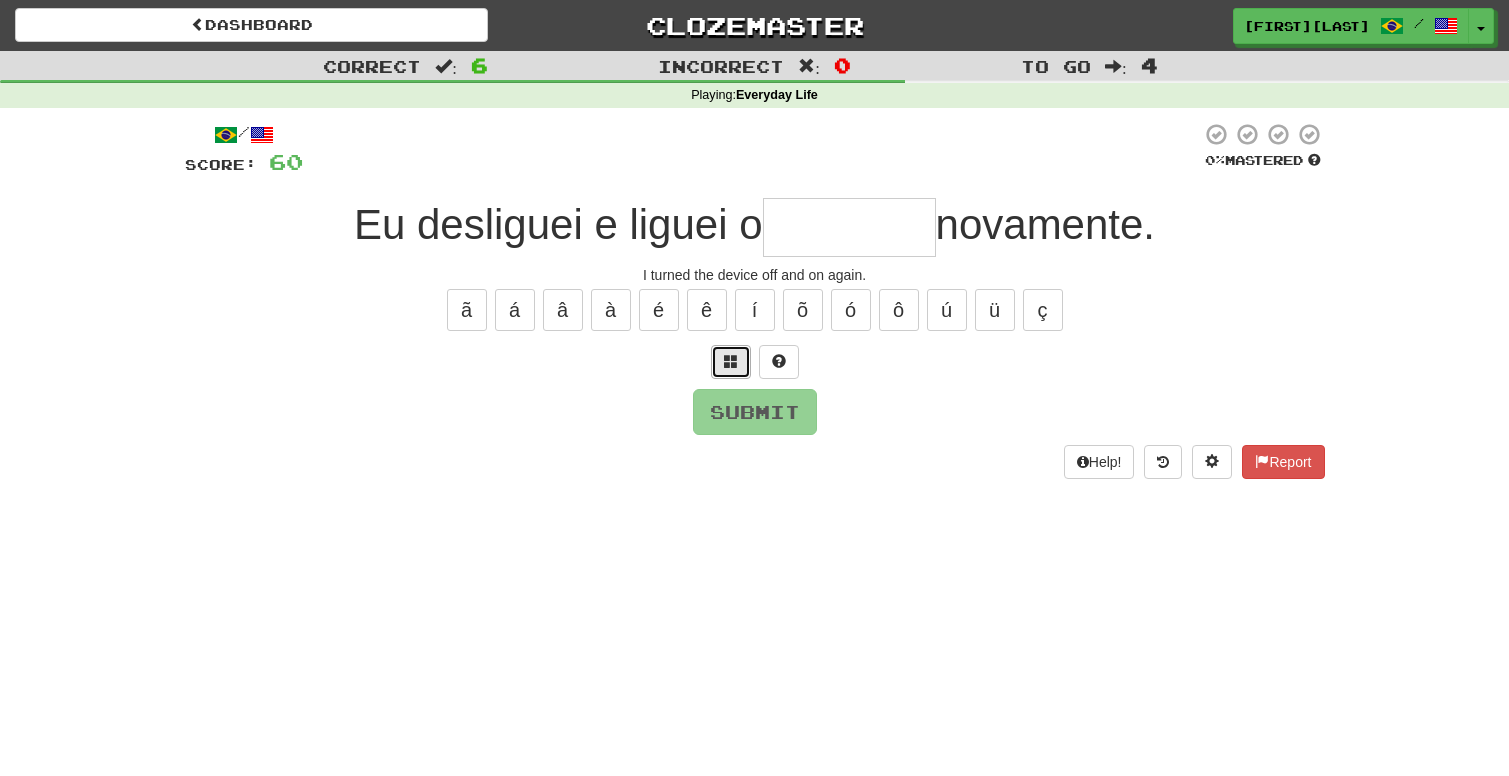 click at bounding box center [731, 361] 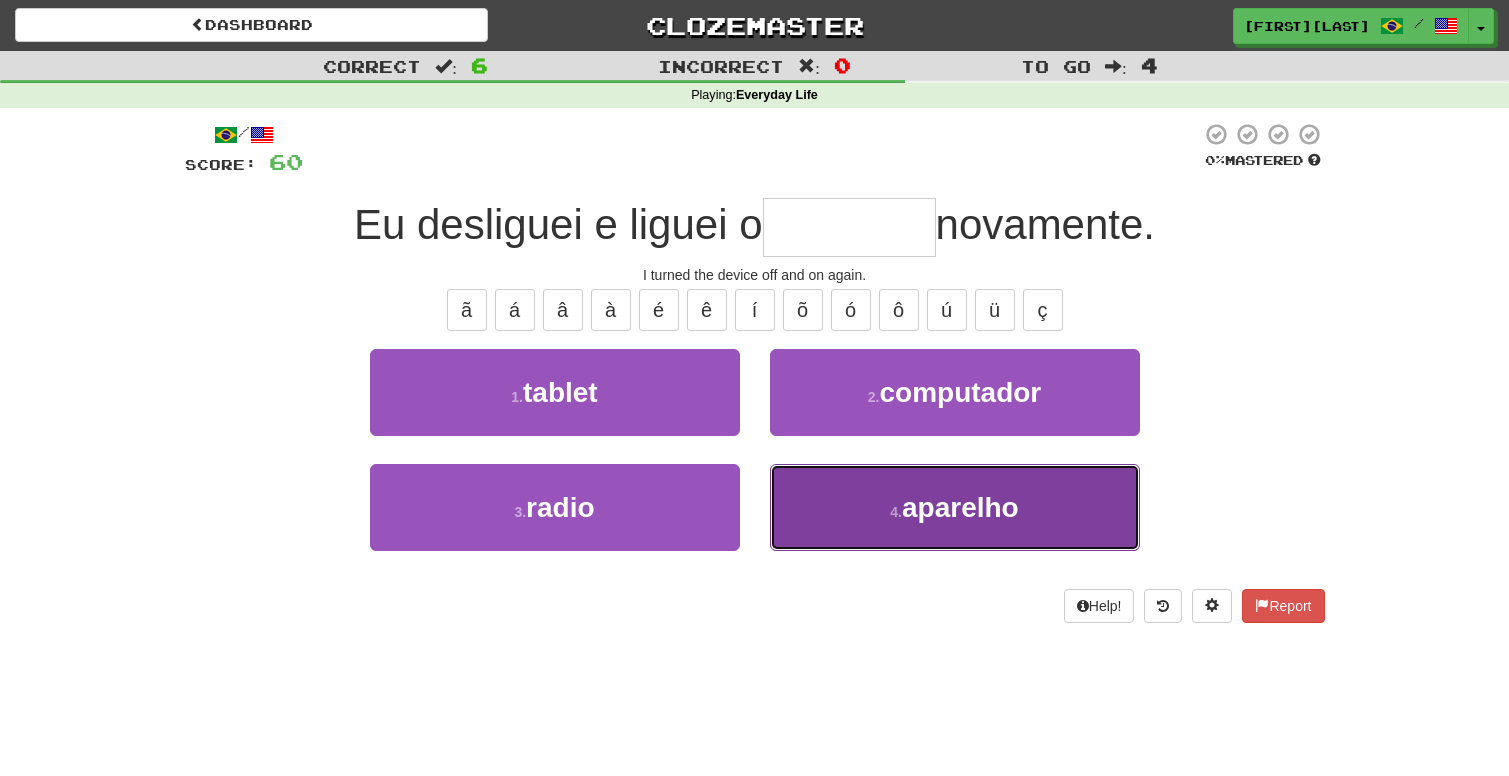 click on "aparelho" at bounding box center [960, 507] 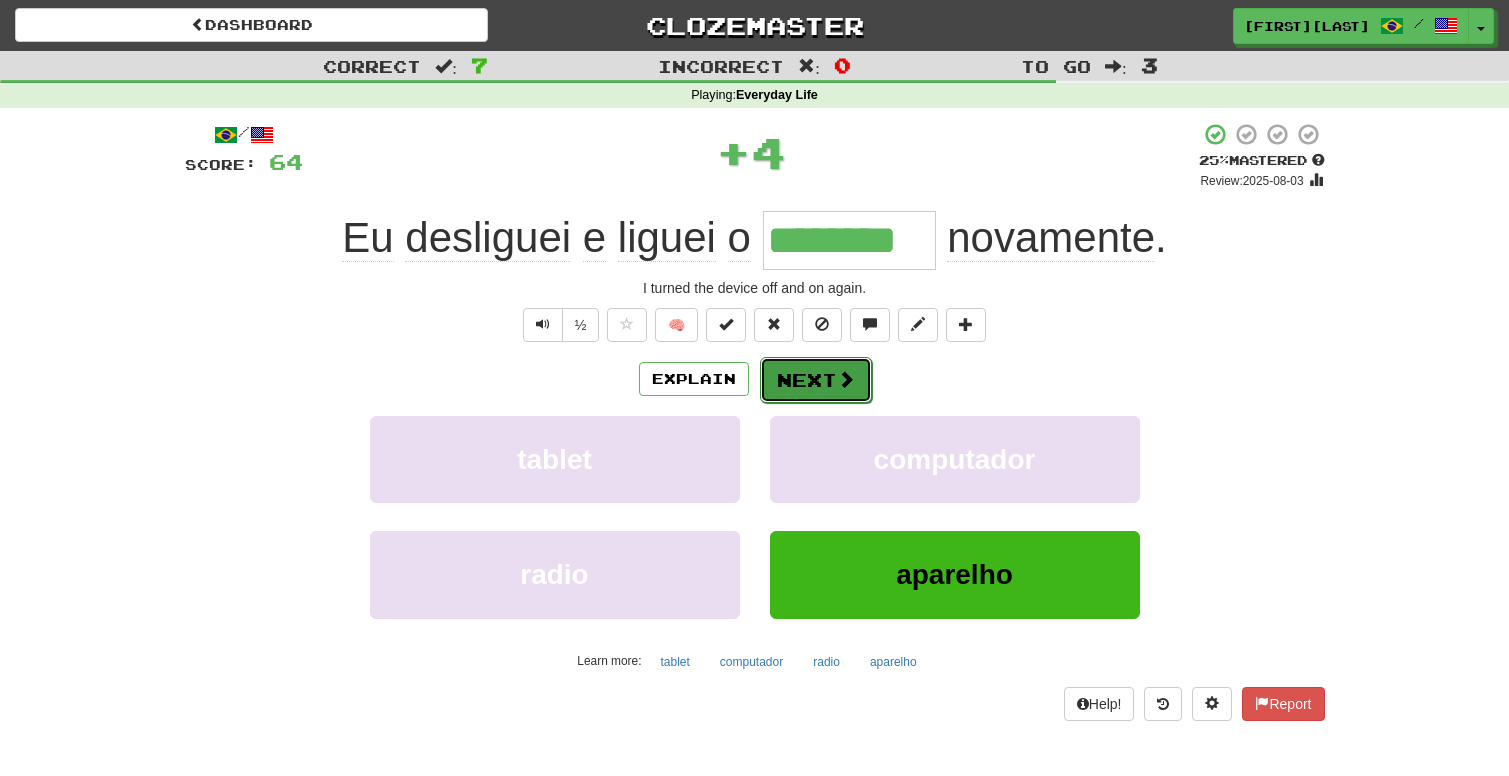 click on "Next" at bounding box center [816, 380] 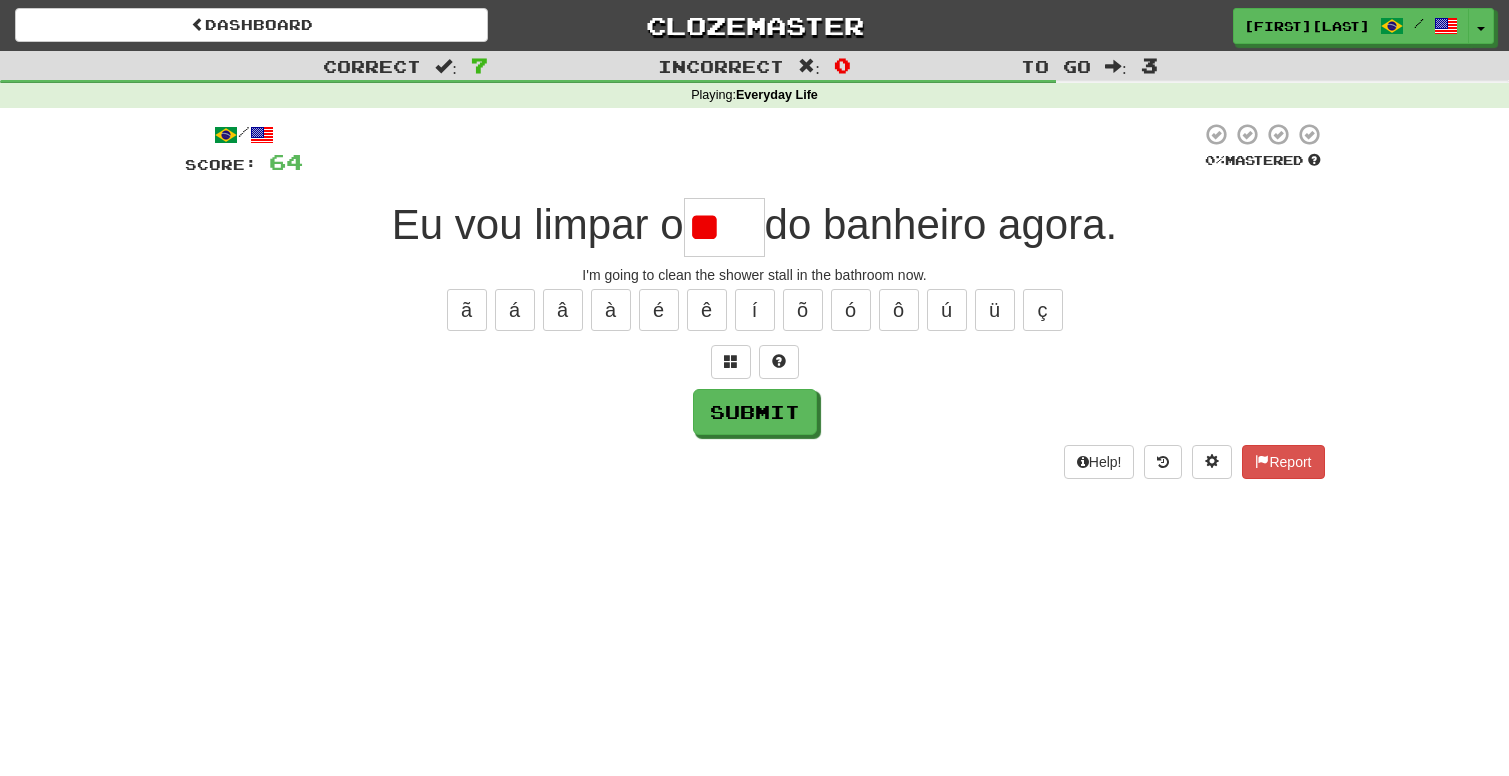 type on "*" 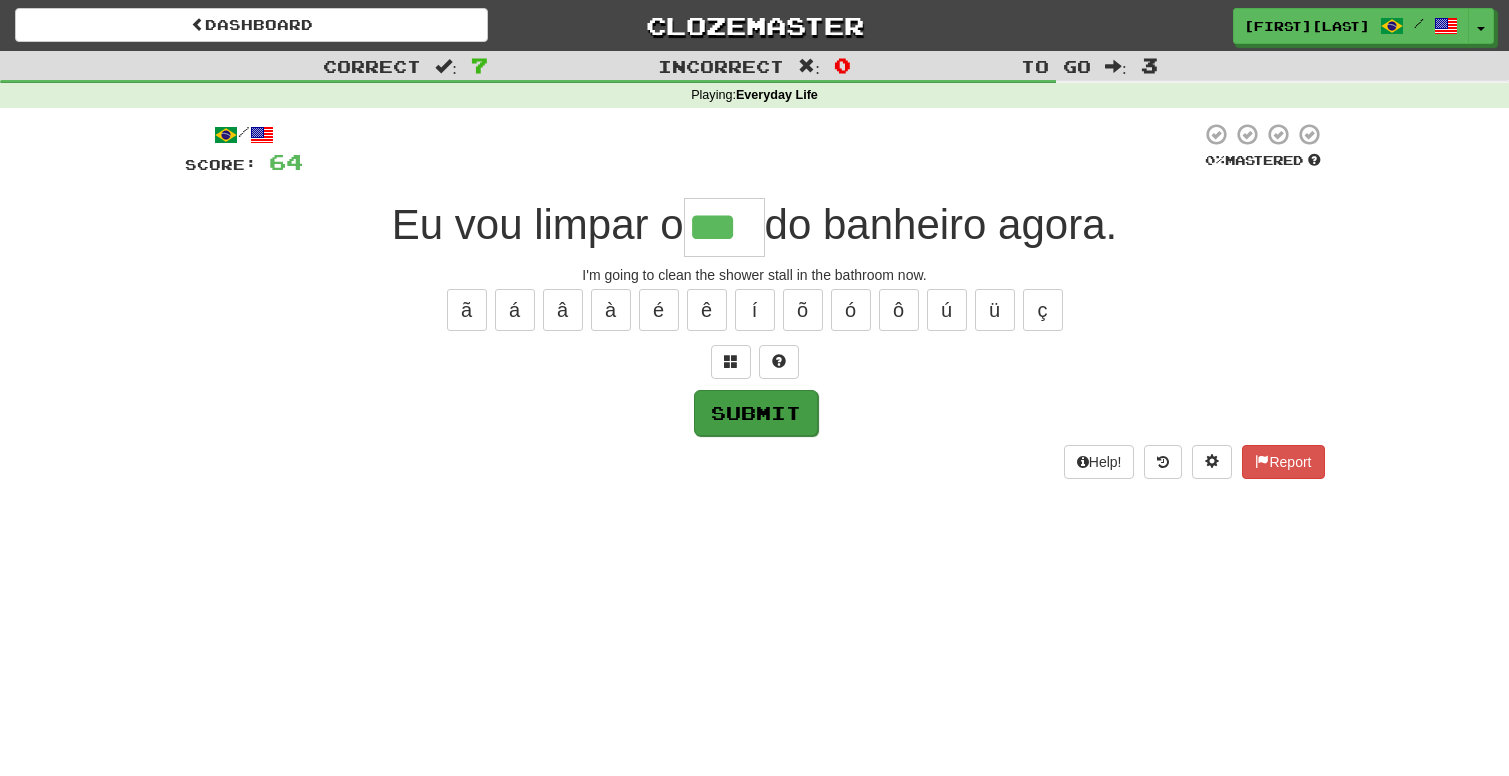 type on "***" 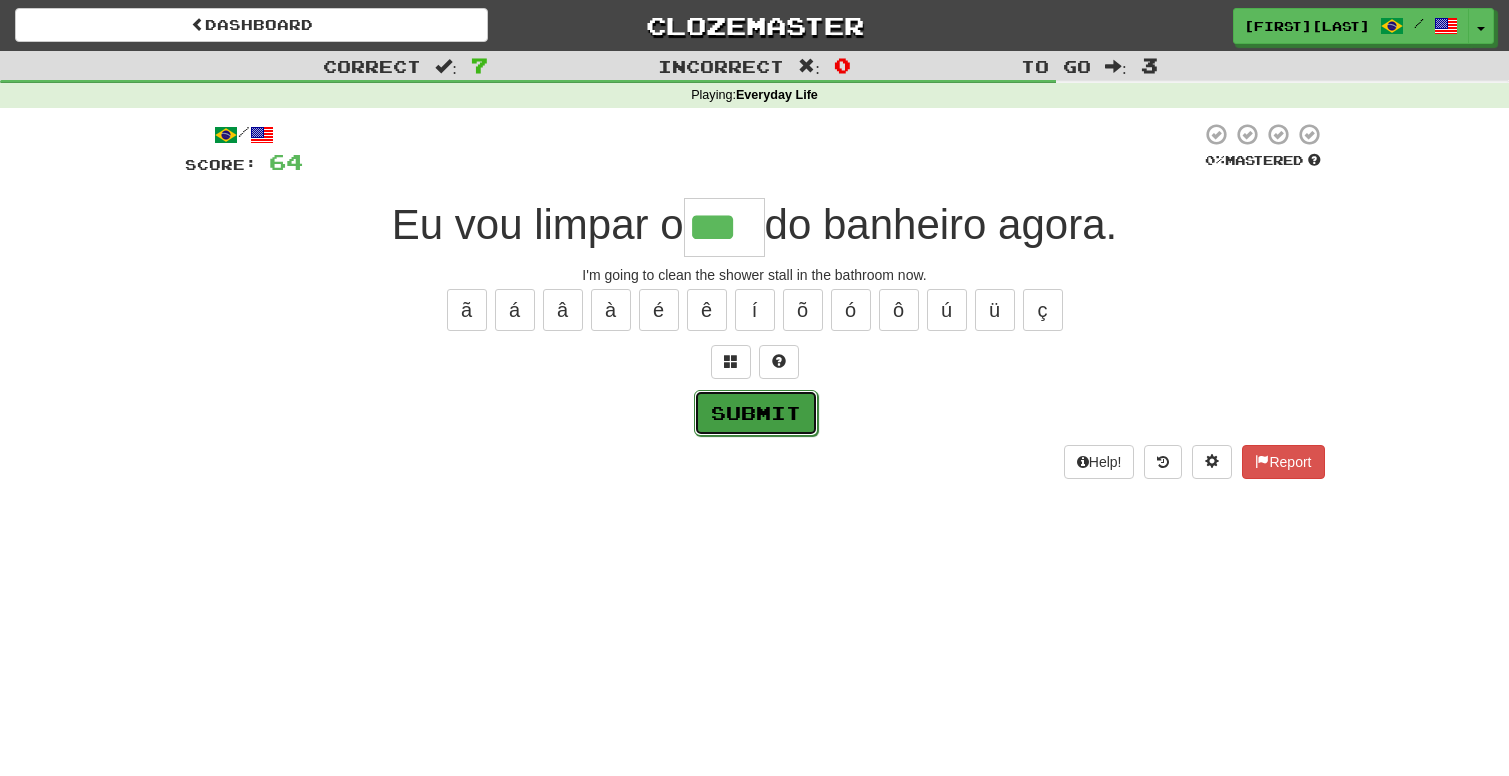 click on "Submit" at bounding box center (756, 413) 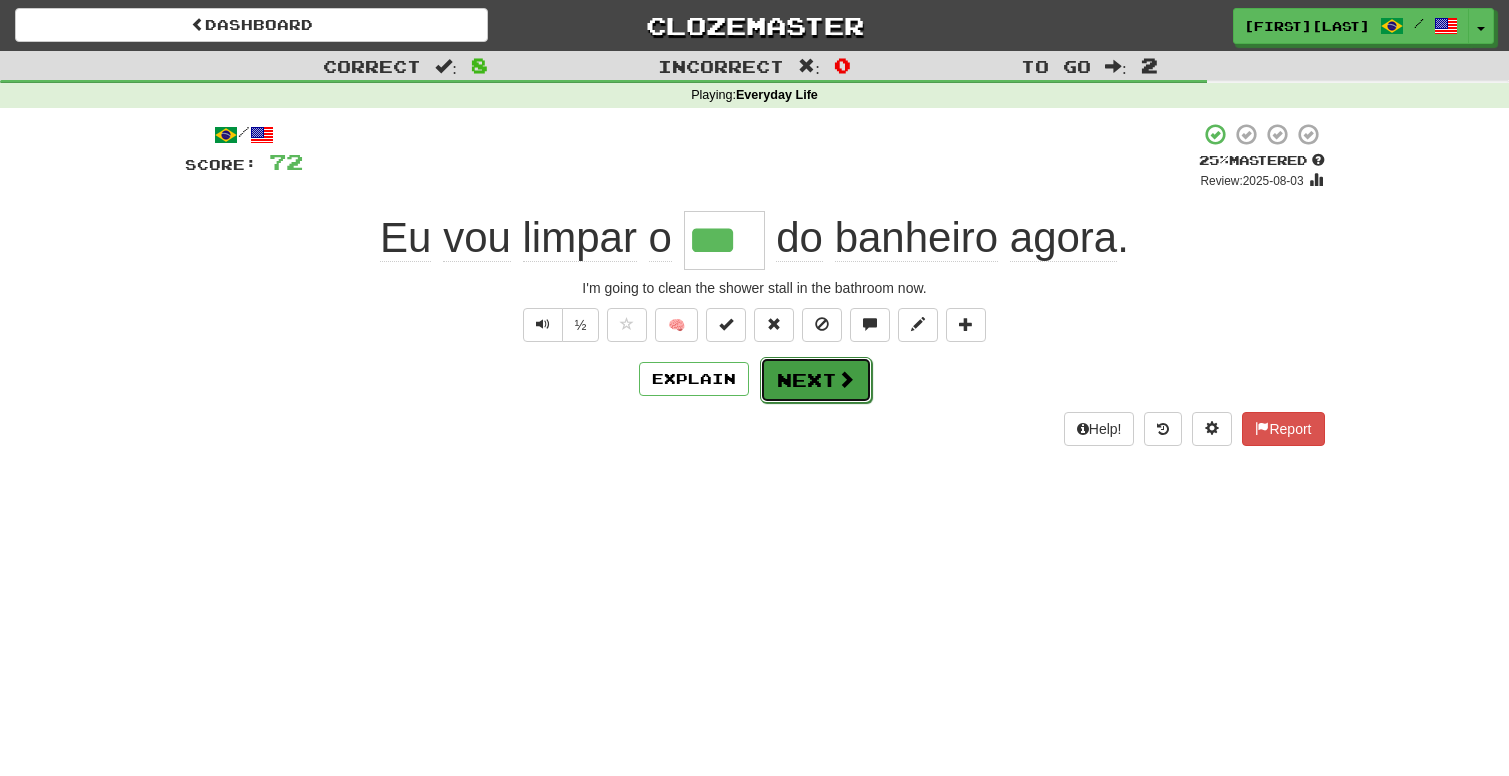 click at bounding box center (846, 379) 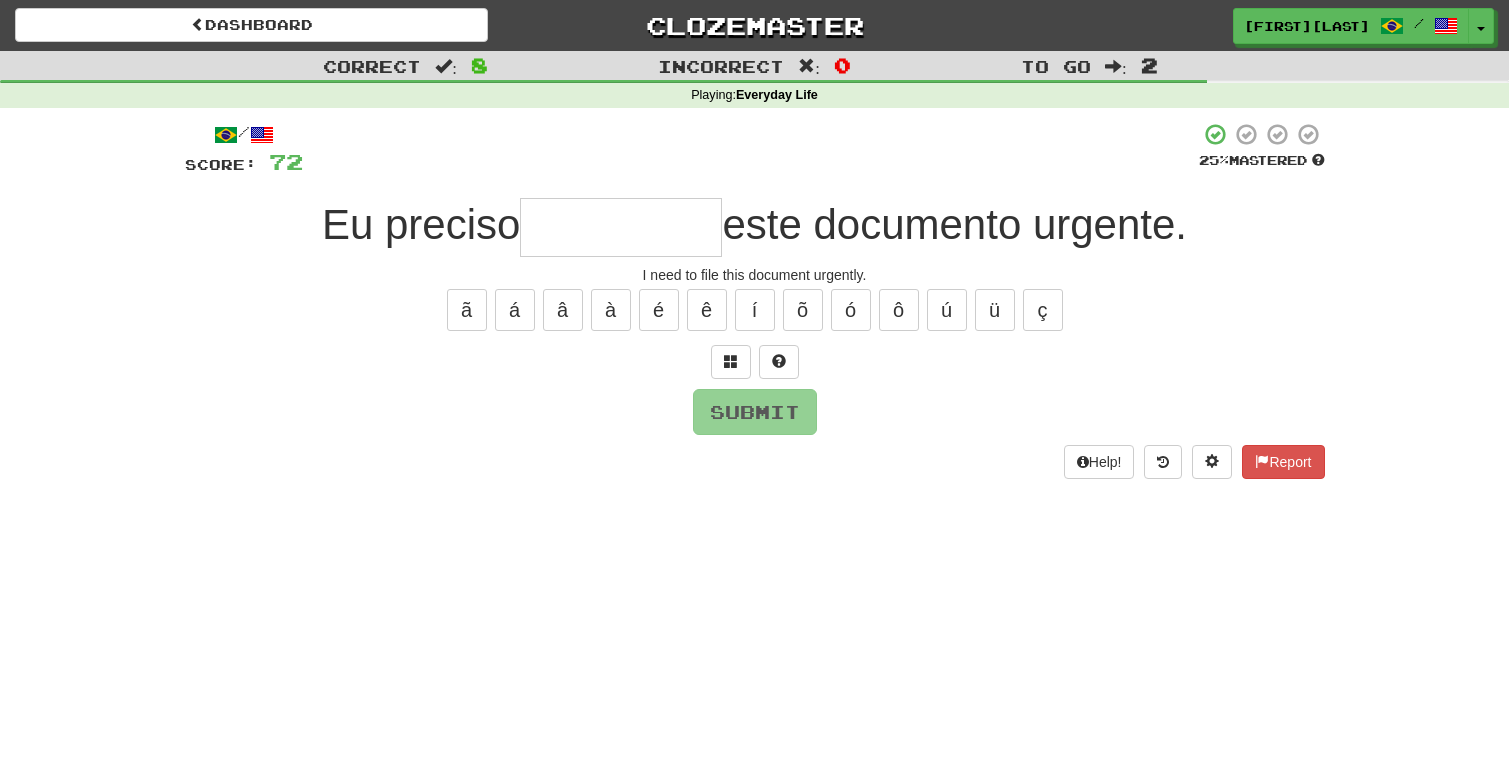 type on "*" 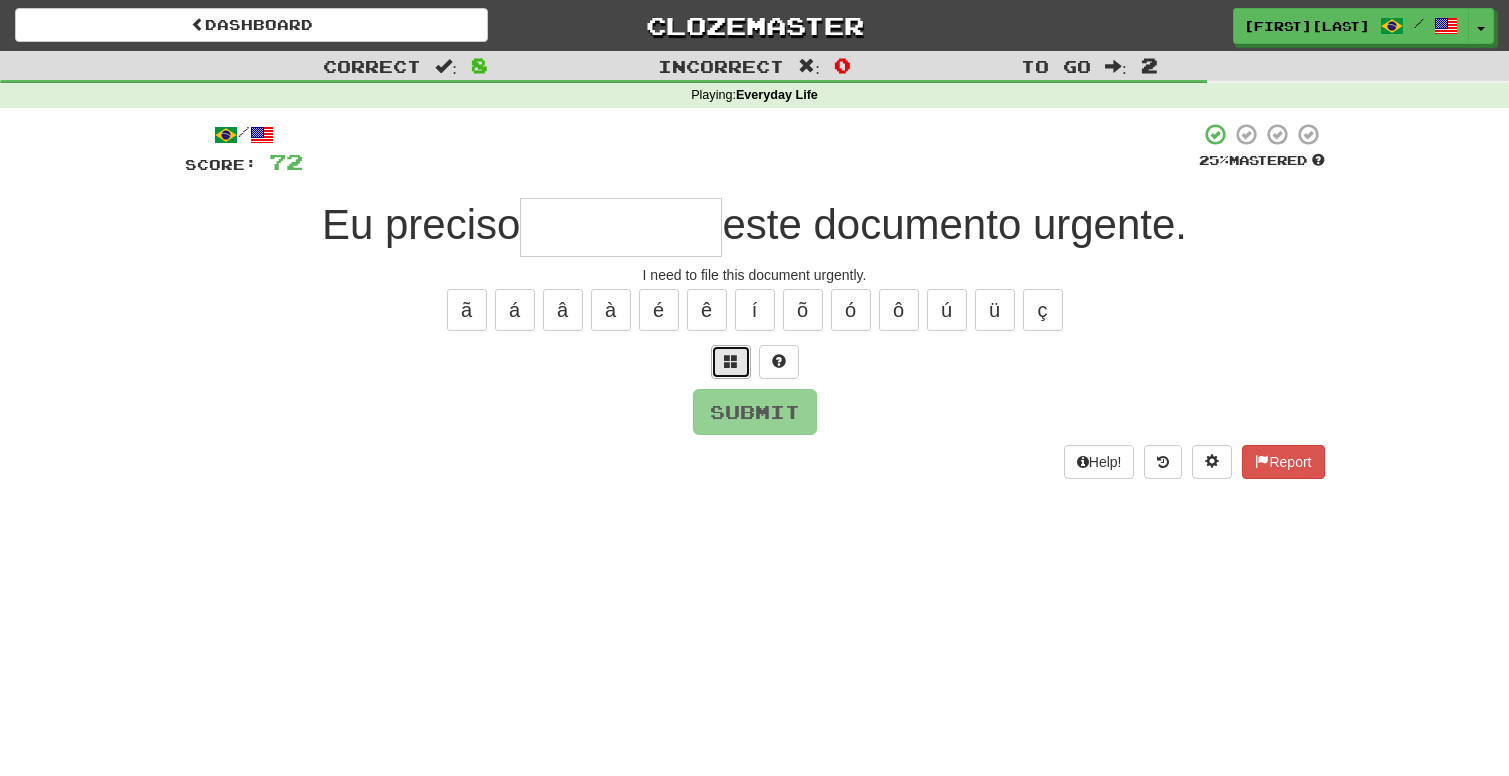 click at bounding box center [731, 361] 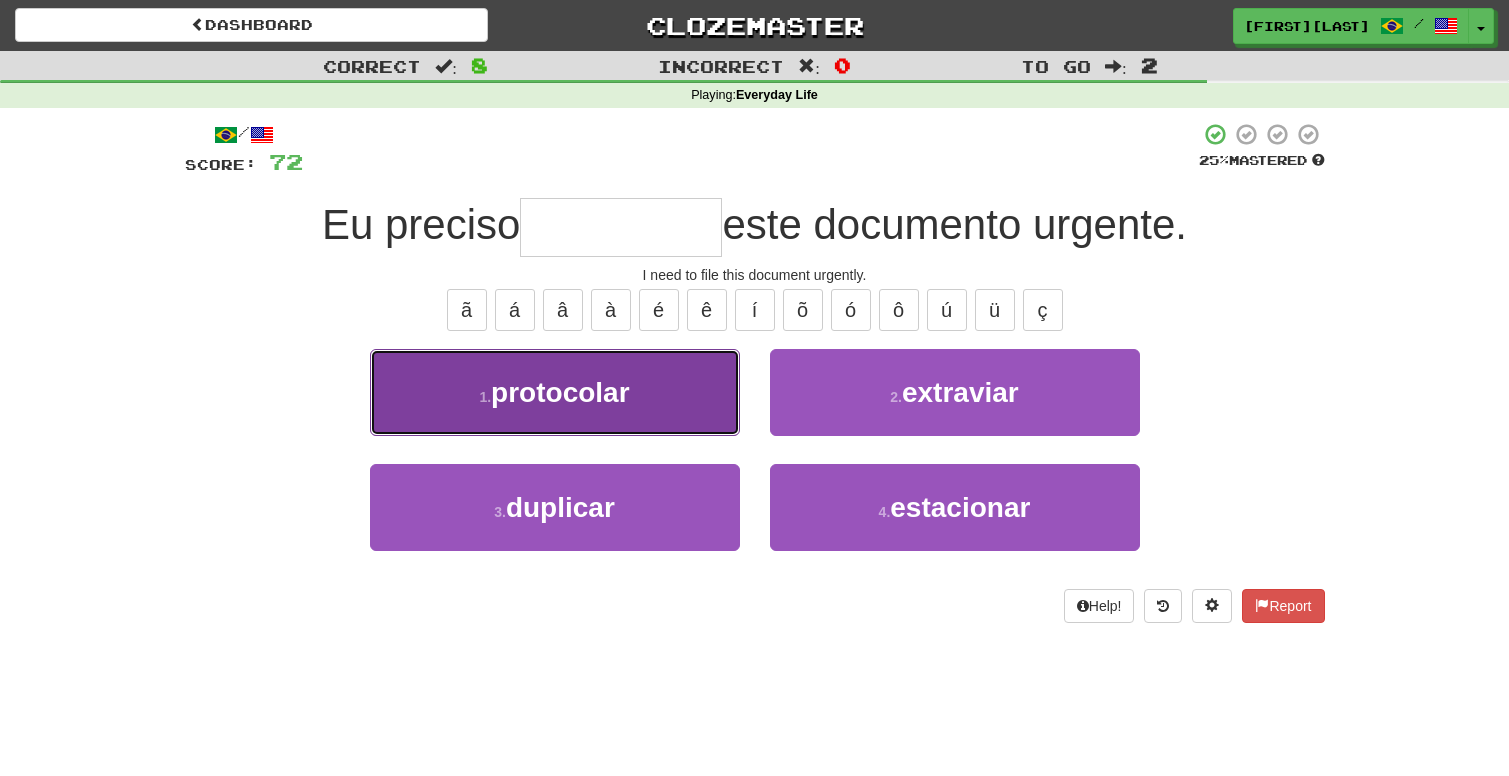 click on "protocolar" at bounding box center [560, 392] 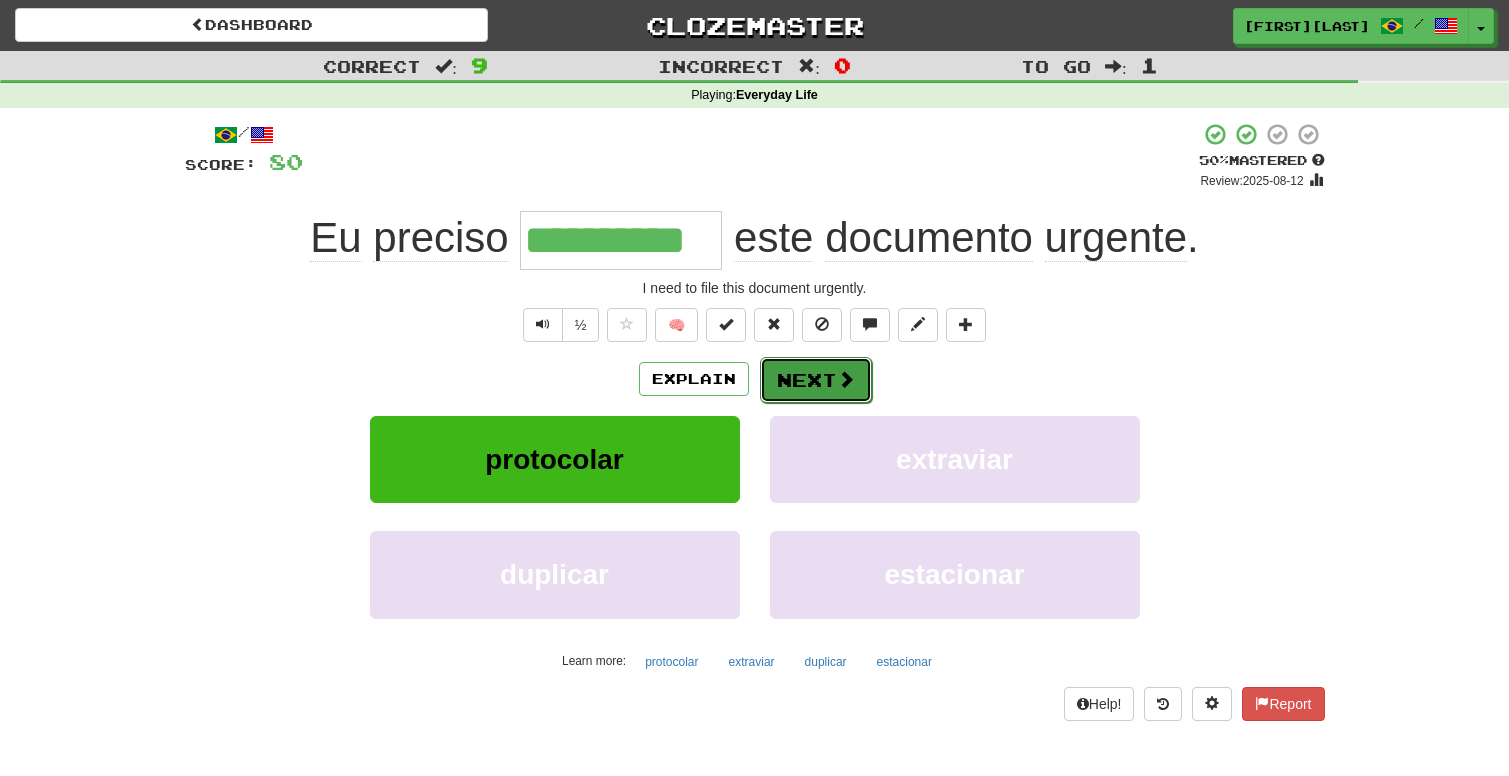 click on "Next" at bounding box center [816, 380] 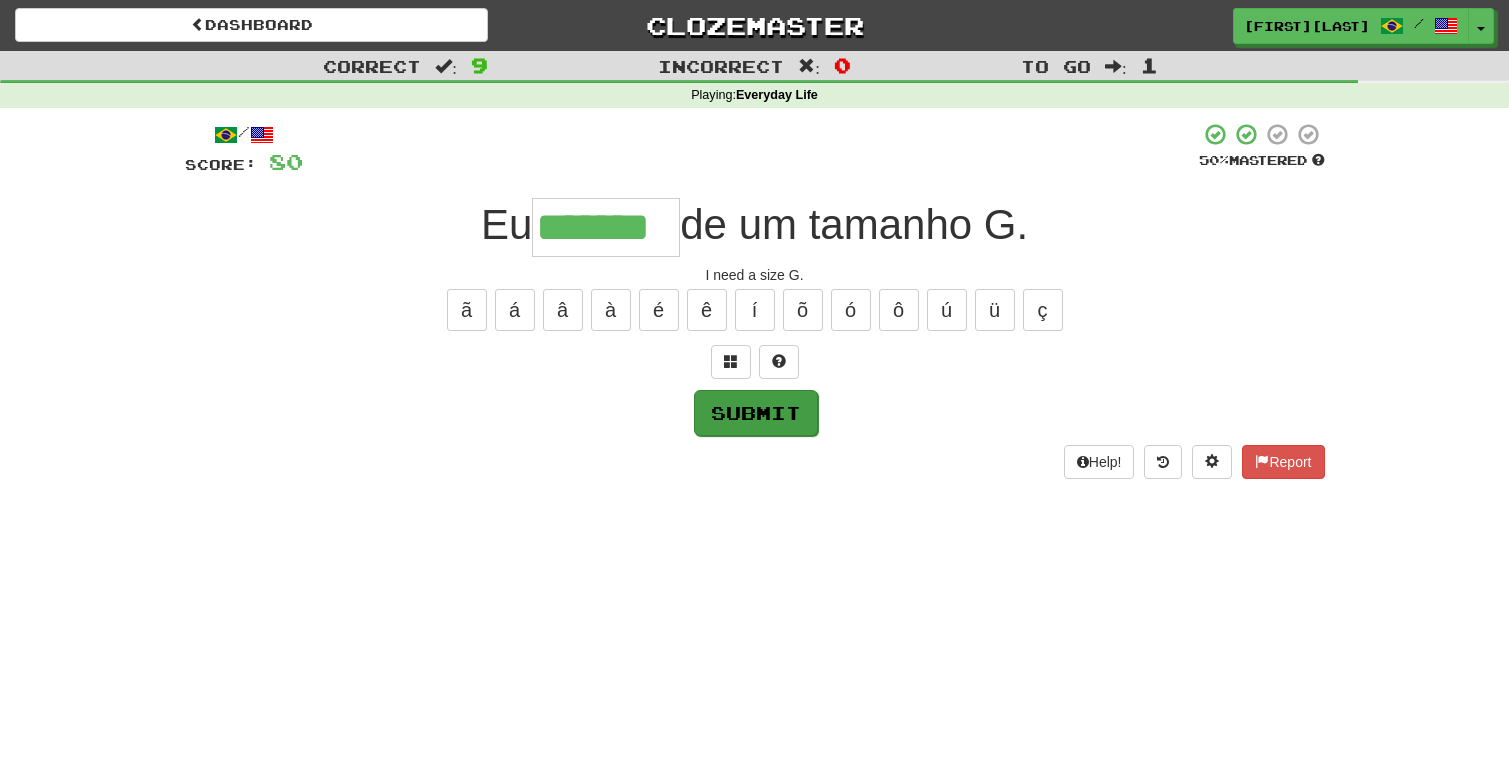 type on "*******" 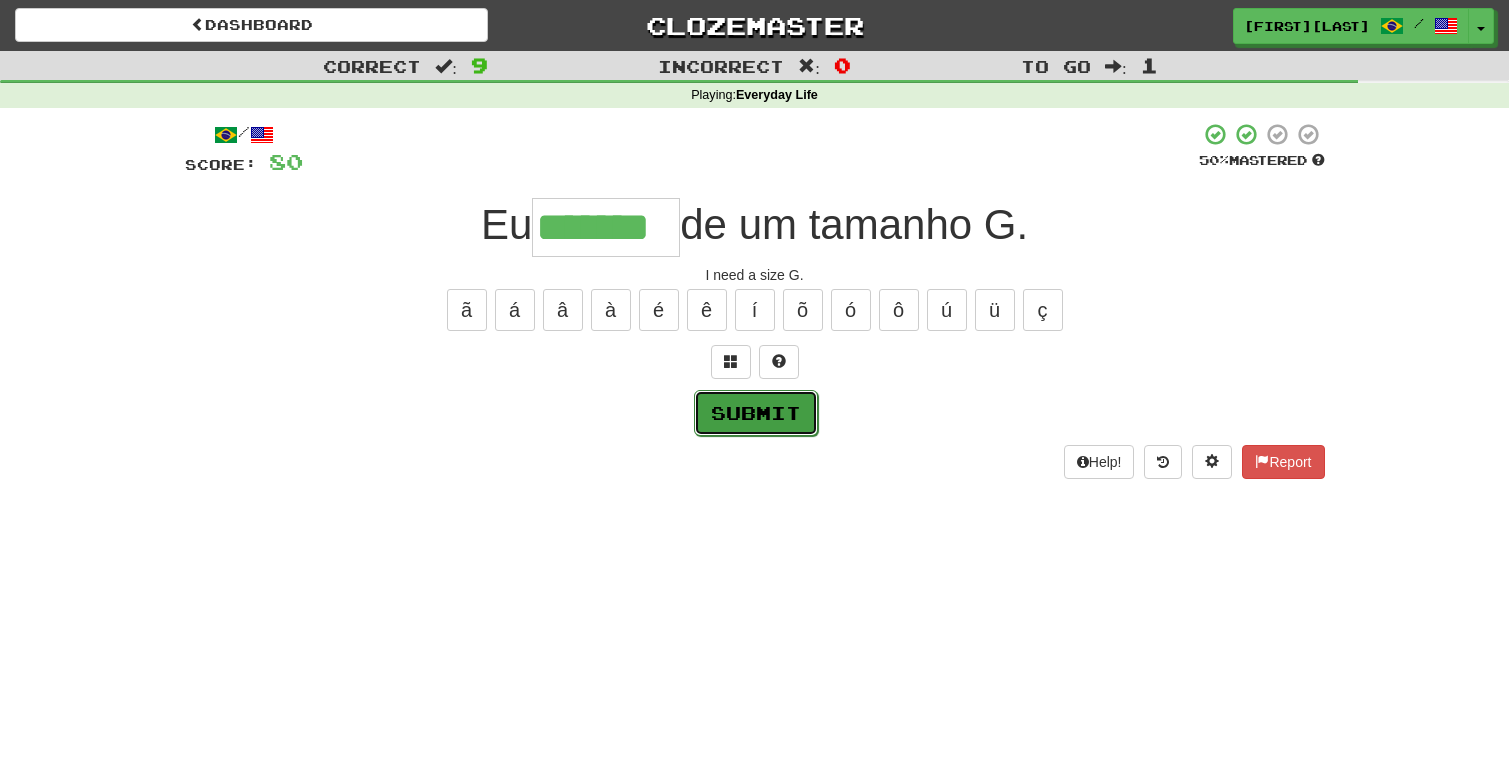 click on "Submit" at bounding box center (756, 413) 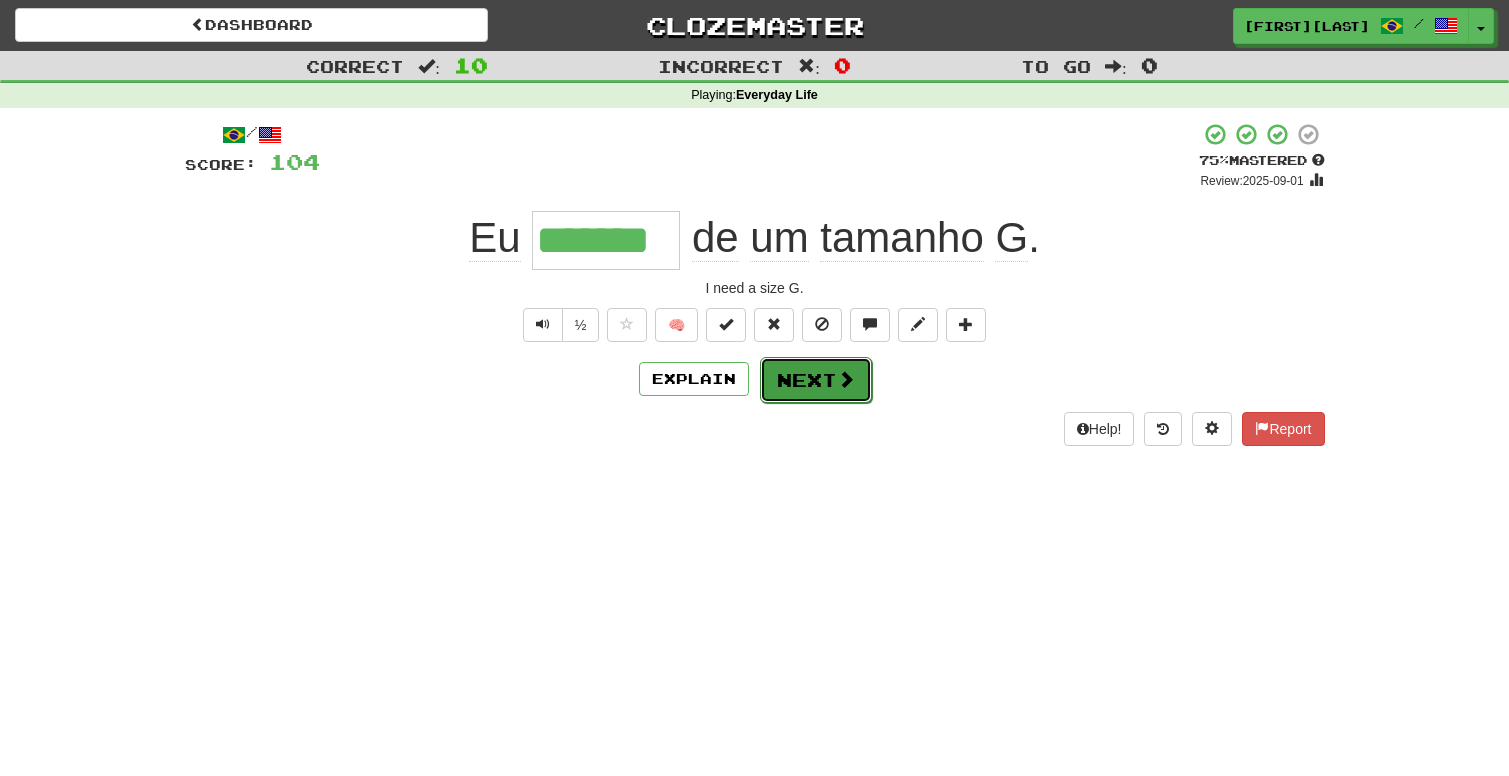 click on "Next" at bounding box center [816, 380] 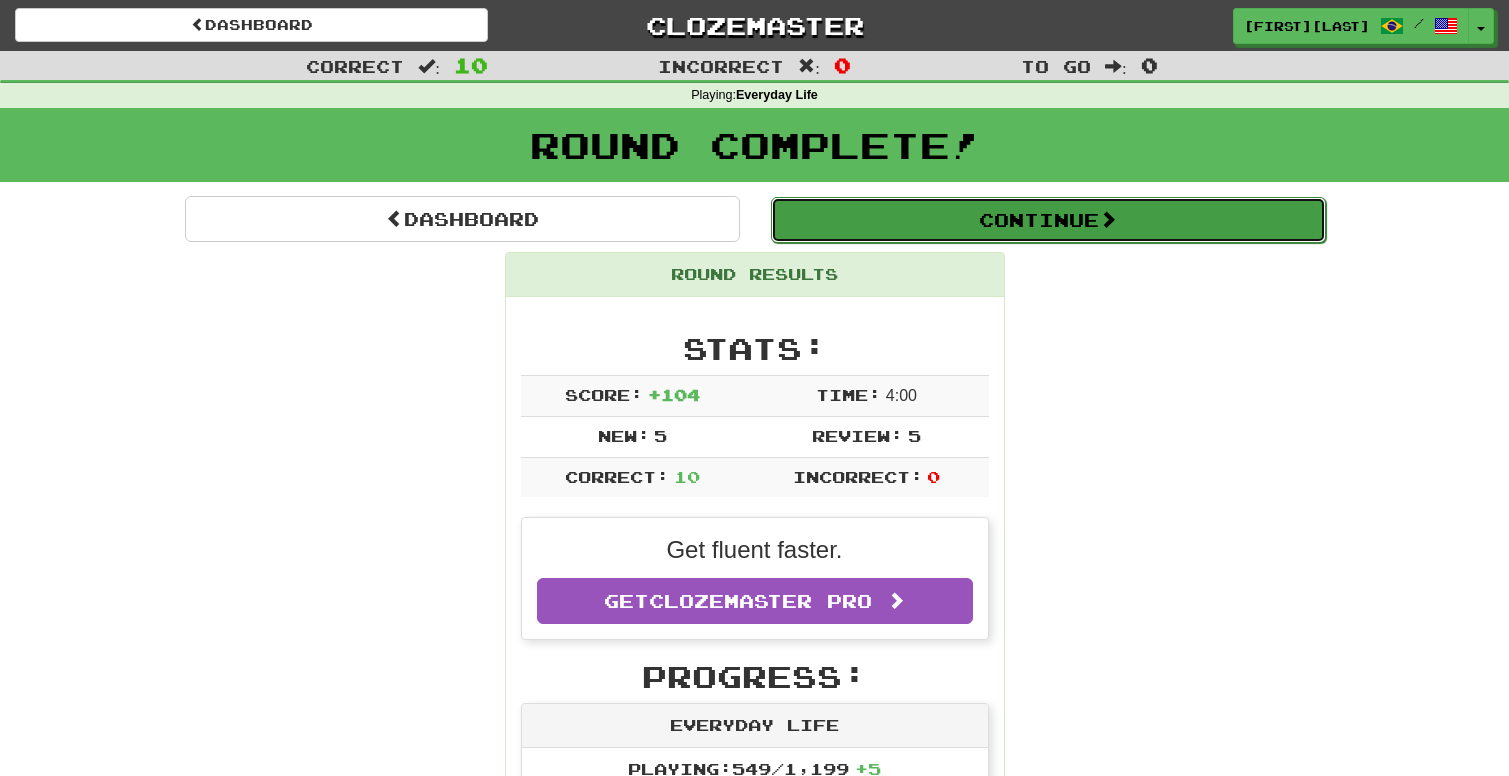click on "Continue" at bounding box center (1048, 220) 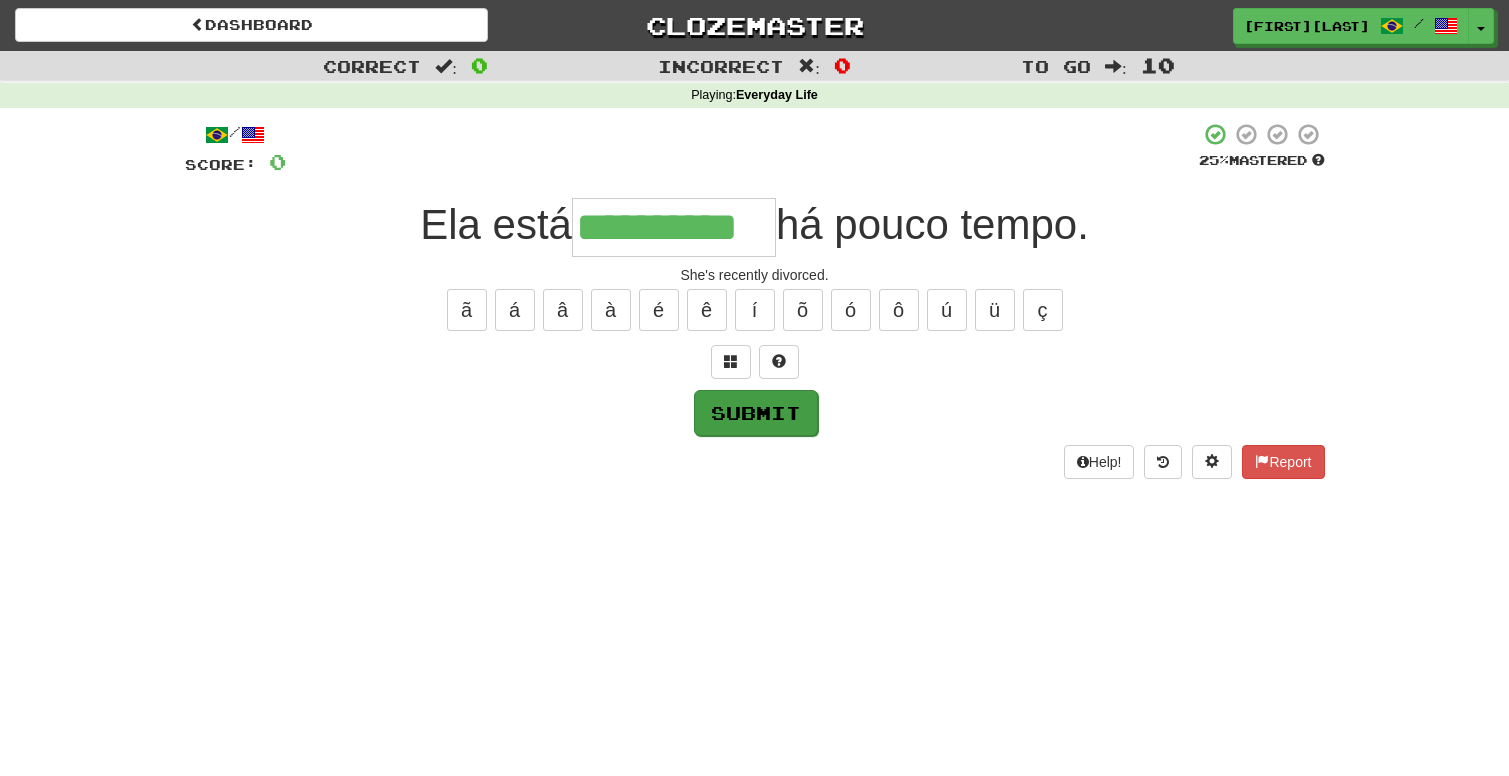 type on "**********" 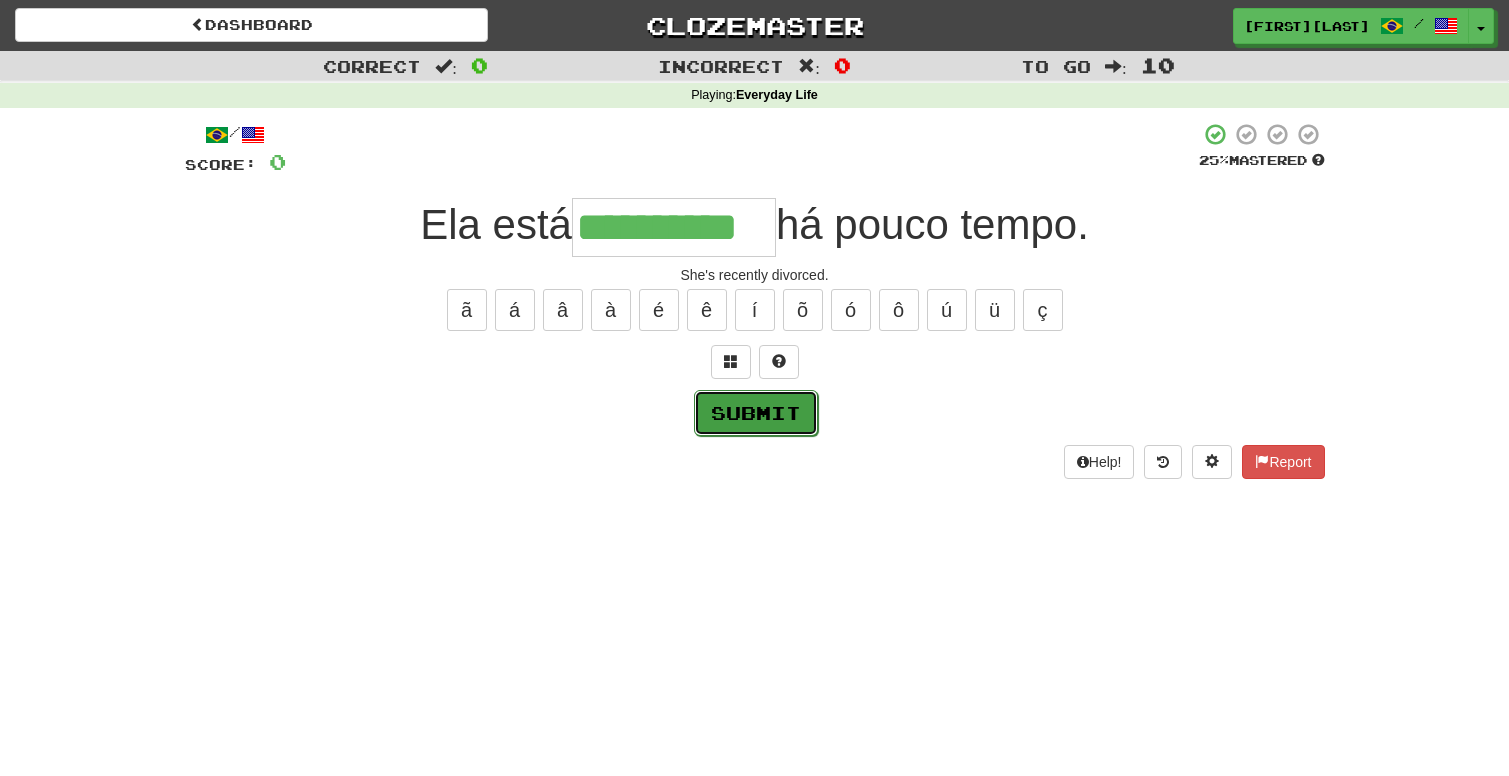 click on "Submit" at bounding box center (756, 413) 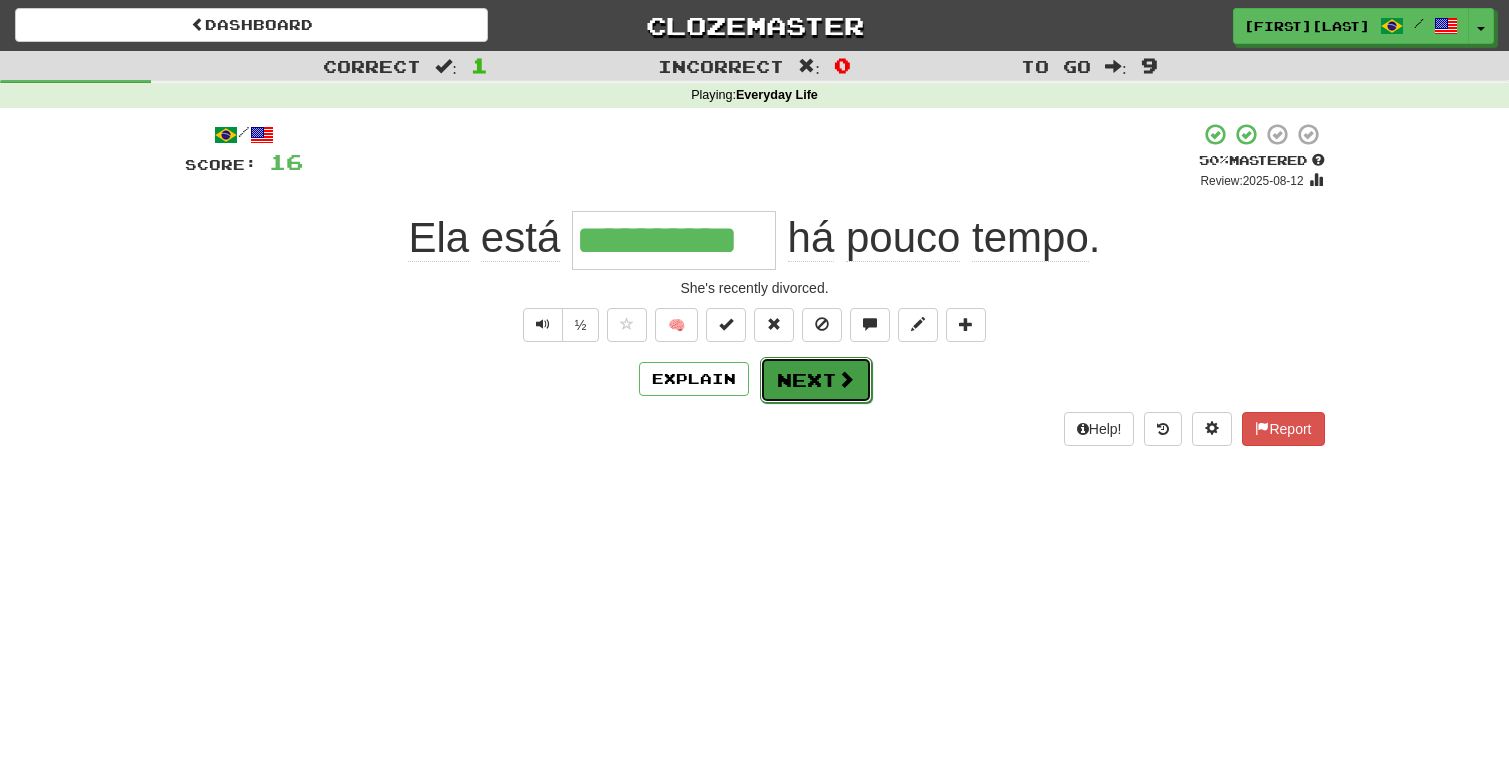 click at bounding box center [846, 379] 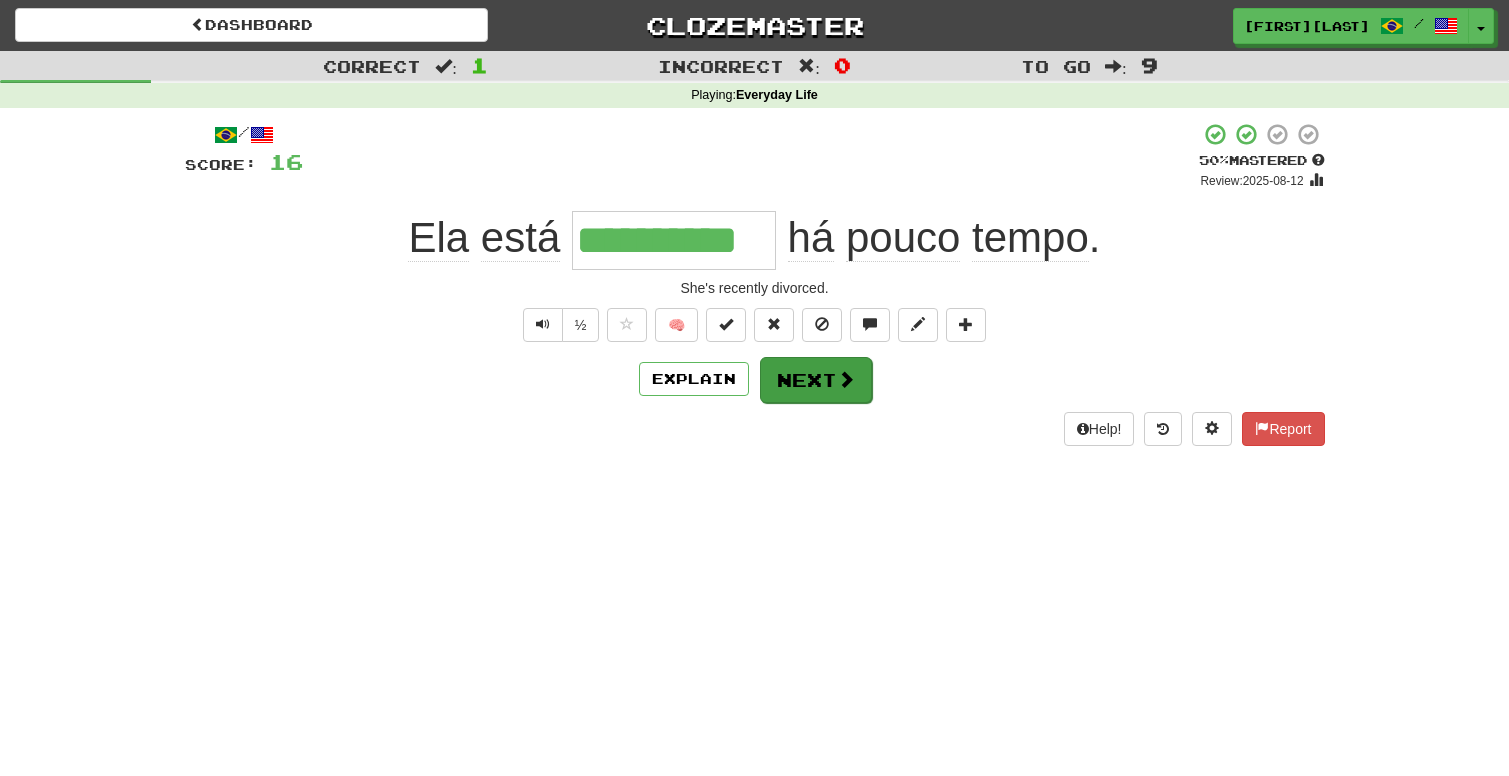 type 